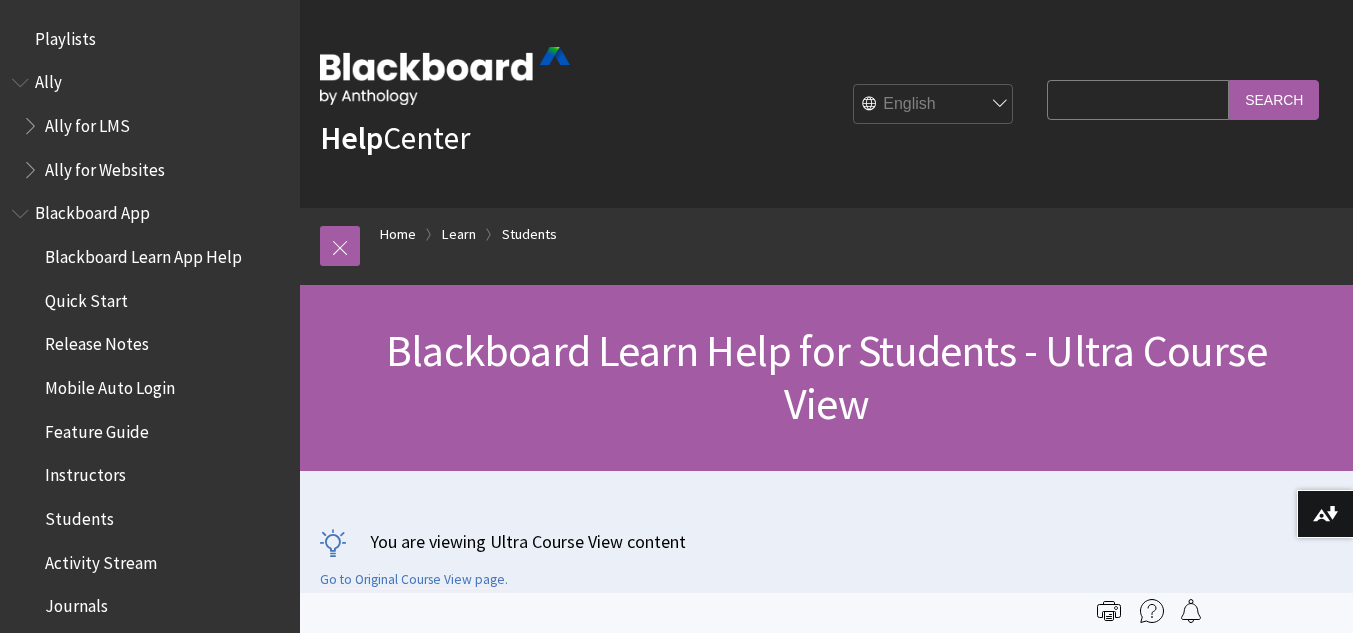 scroll, scrollTop: 0, scrollLeft: 0, axis: both 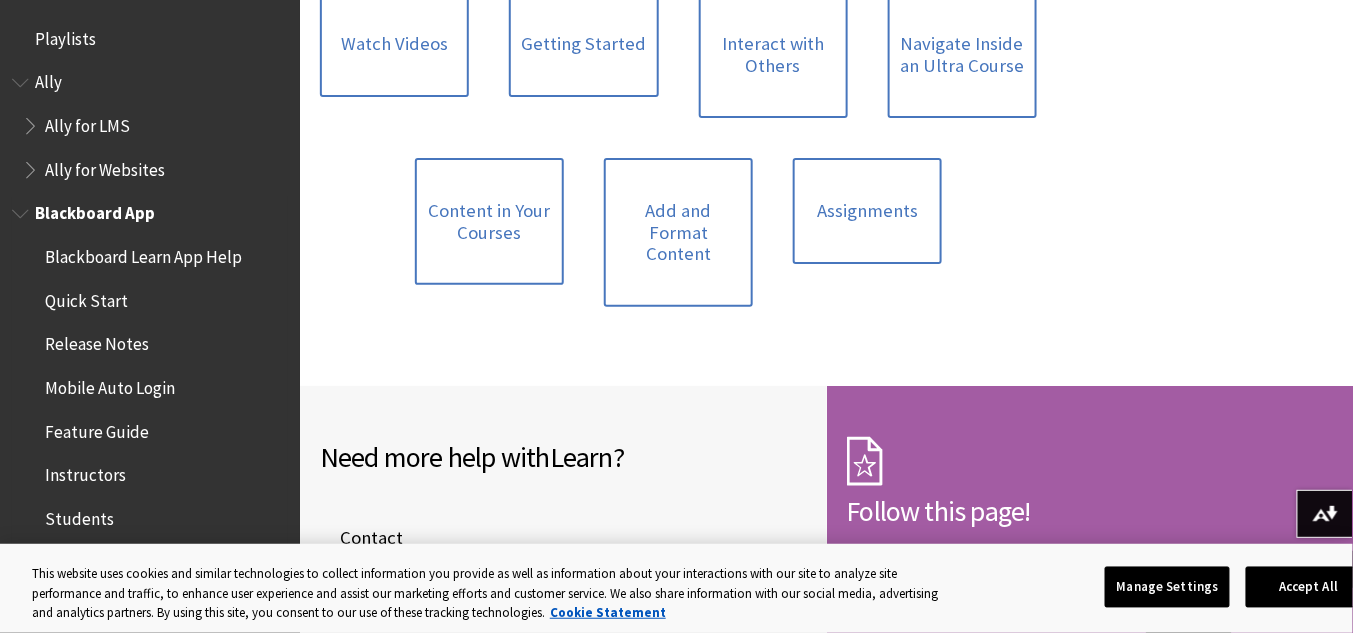 click on "Blackboard Learn App Help" at bounding box center [143, 253] 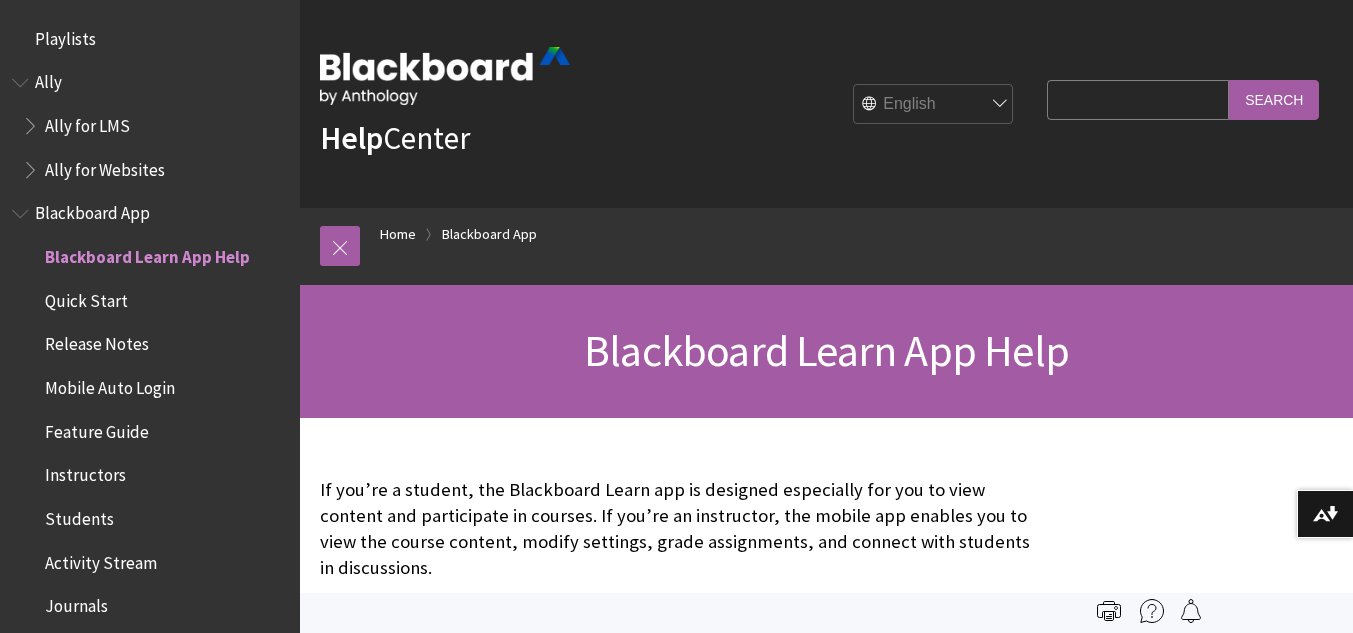 scroll, scrollTop: 0, scrollLeft: 0, axis: both 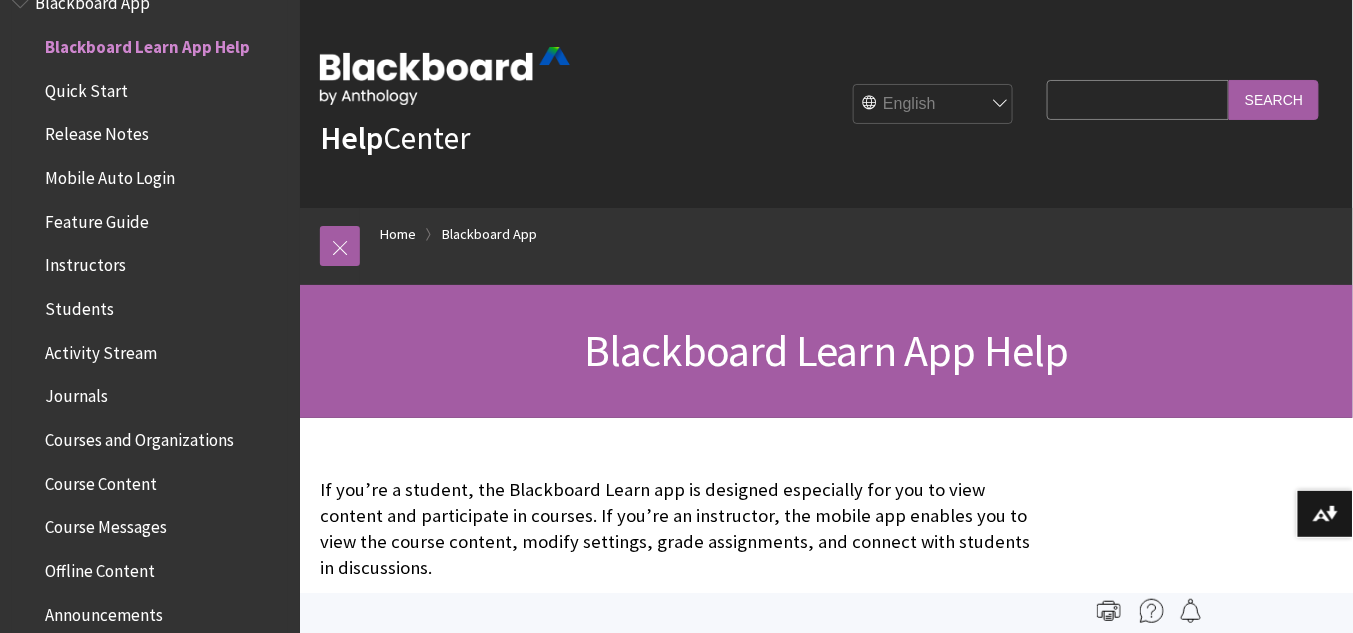 click on "Mobile Auto Login" at bounding box center (110, 174) 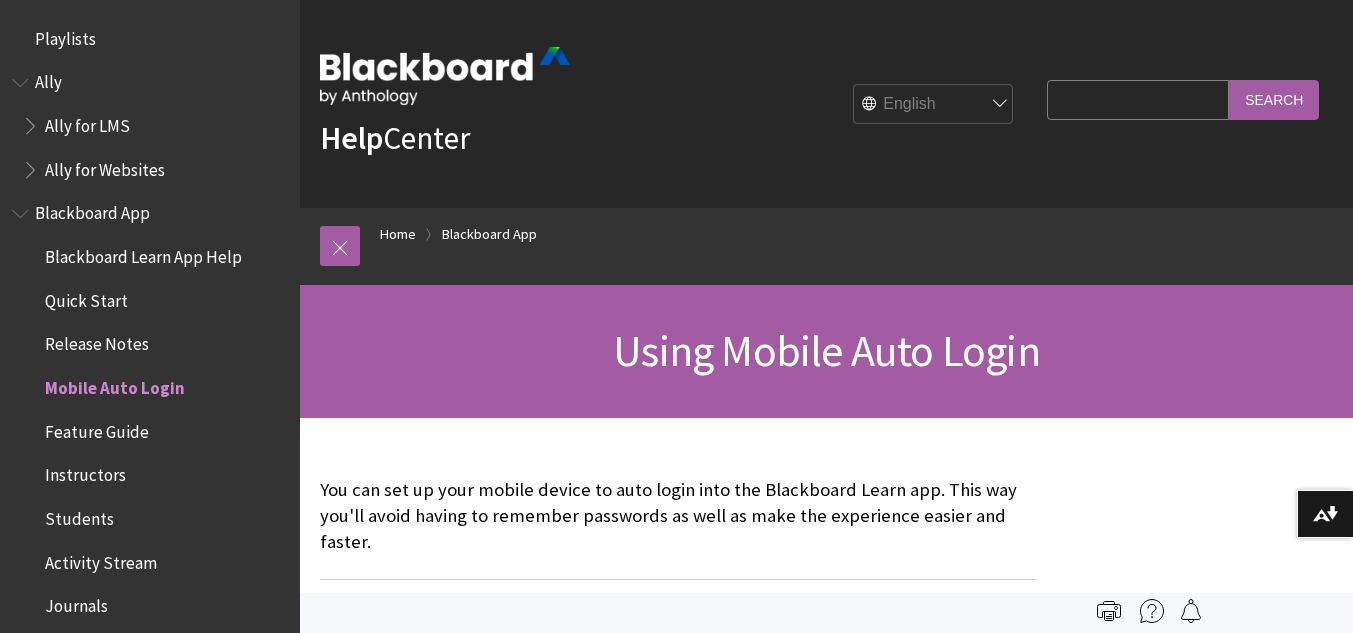 scroll, scrollTop: 0, scrollLeft: 0, axis: both 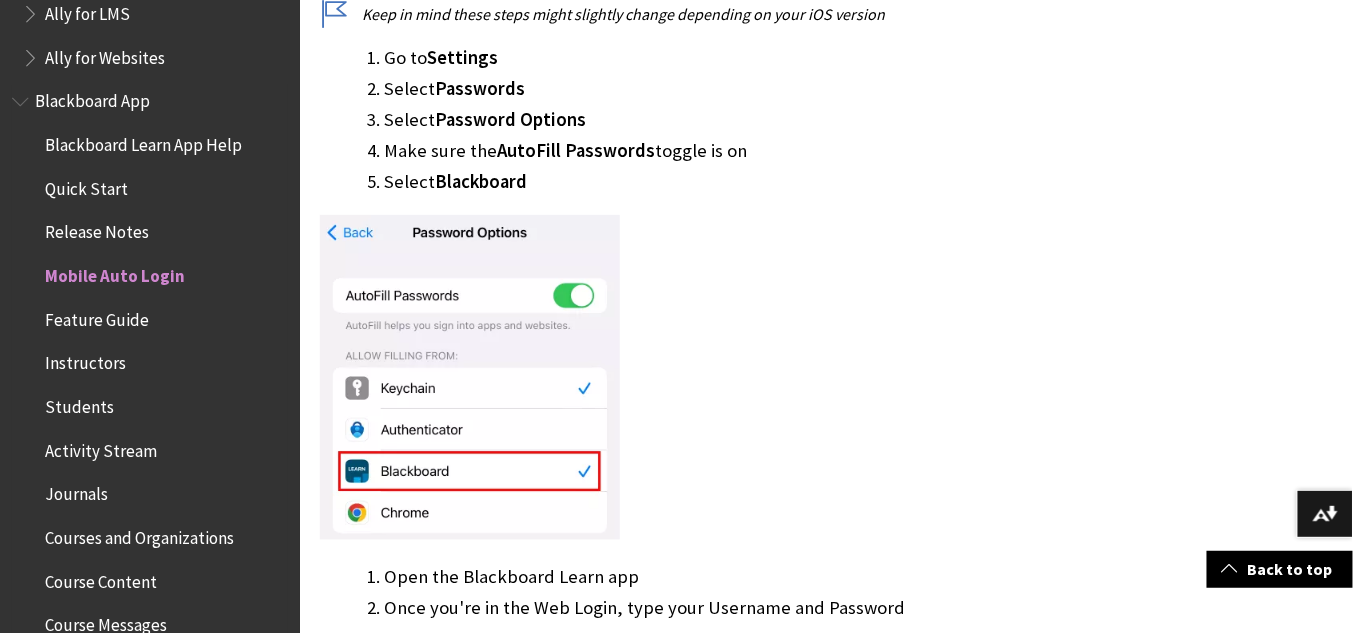 click on "Blackboard Learn App Help" at bounding box center [143, 141] 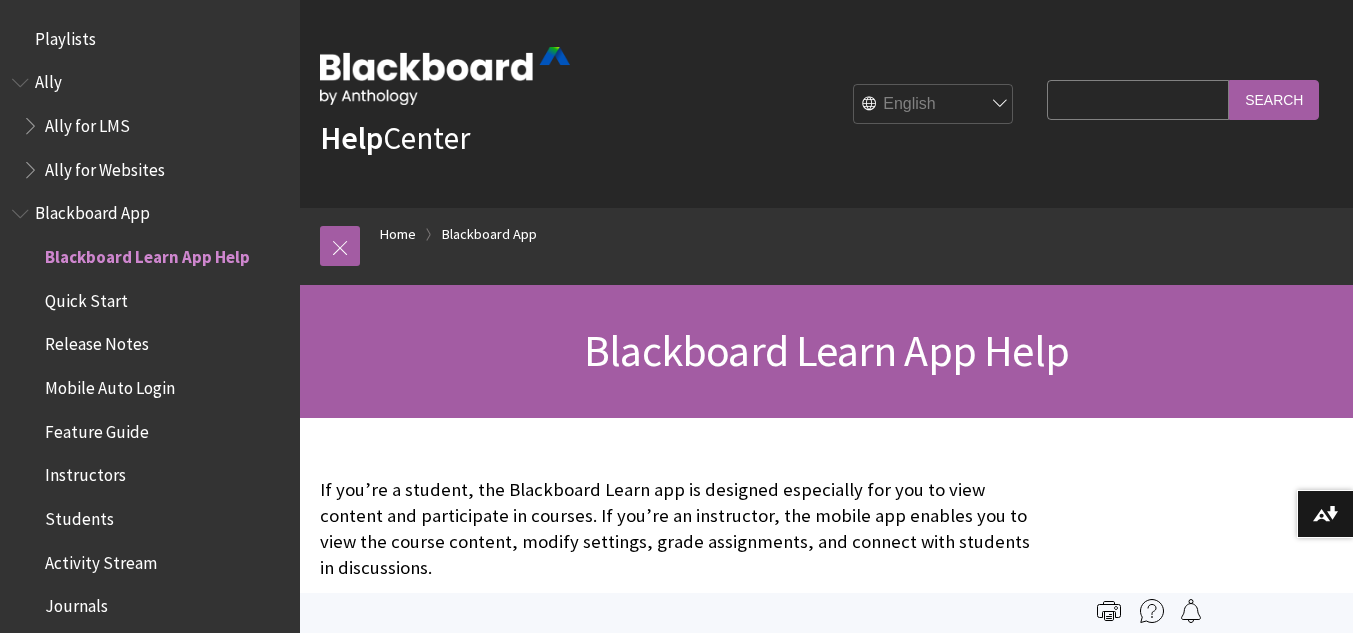 scroll, scrollTop: 0, scrollLeft: 0, axis: both 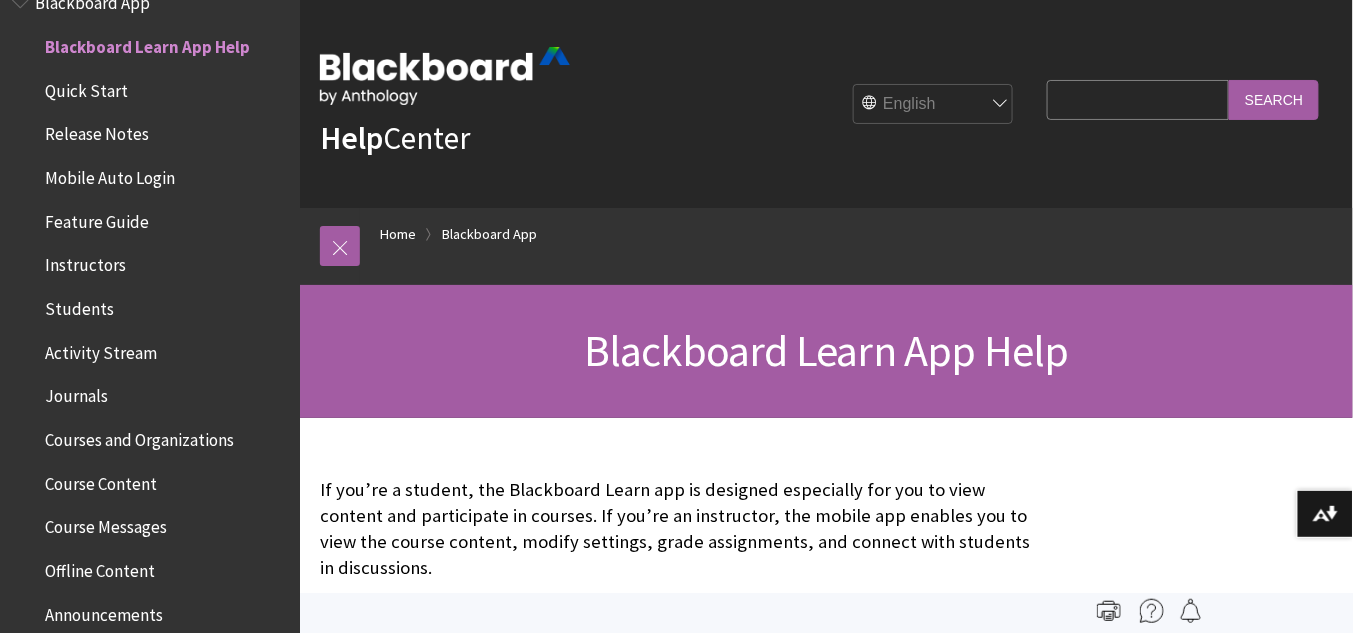 click on "Home
Blackboard App" at bounding box center (846, 237) 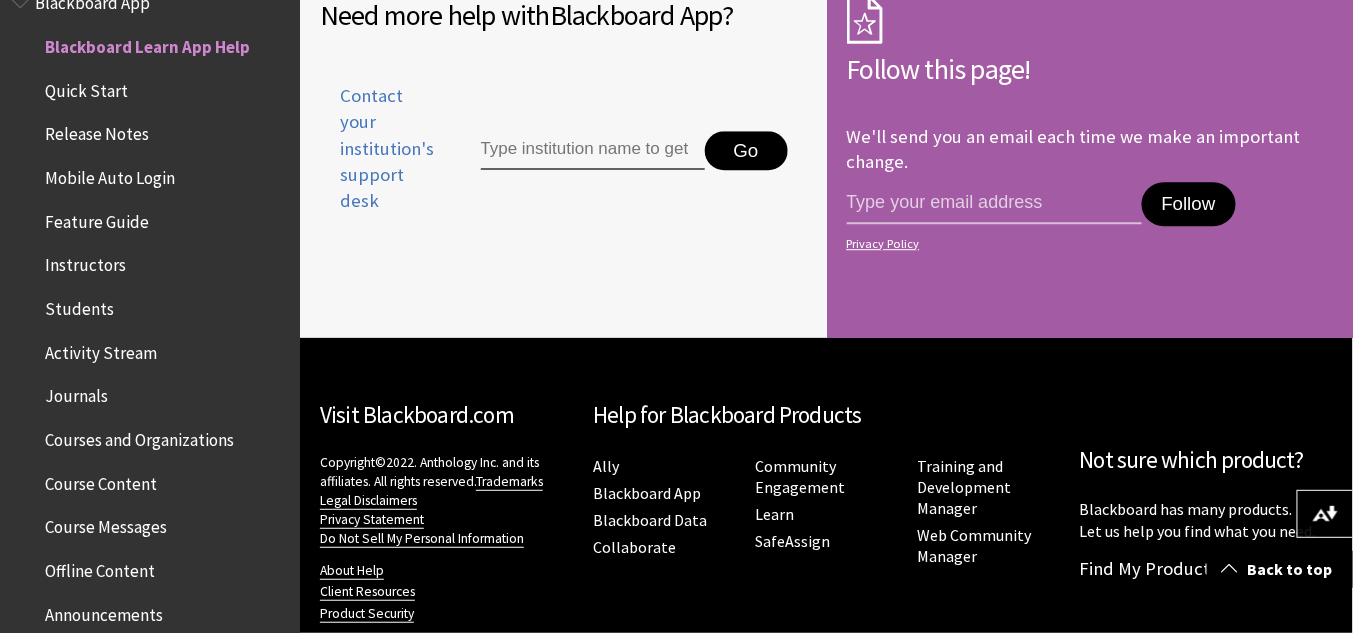 scroll, scrollTop: 1632, scrollLeft: 0, axis: vertical 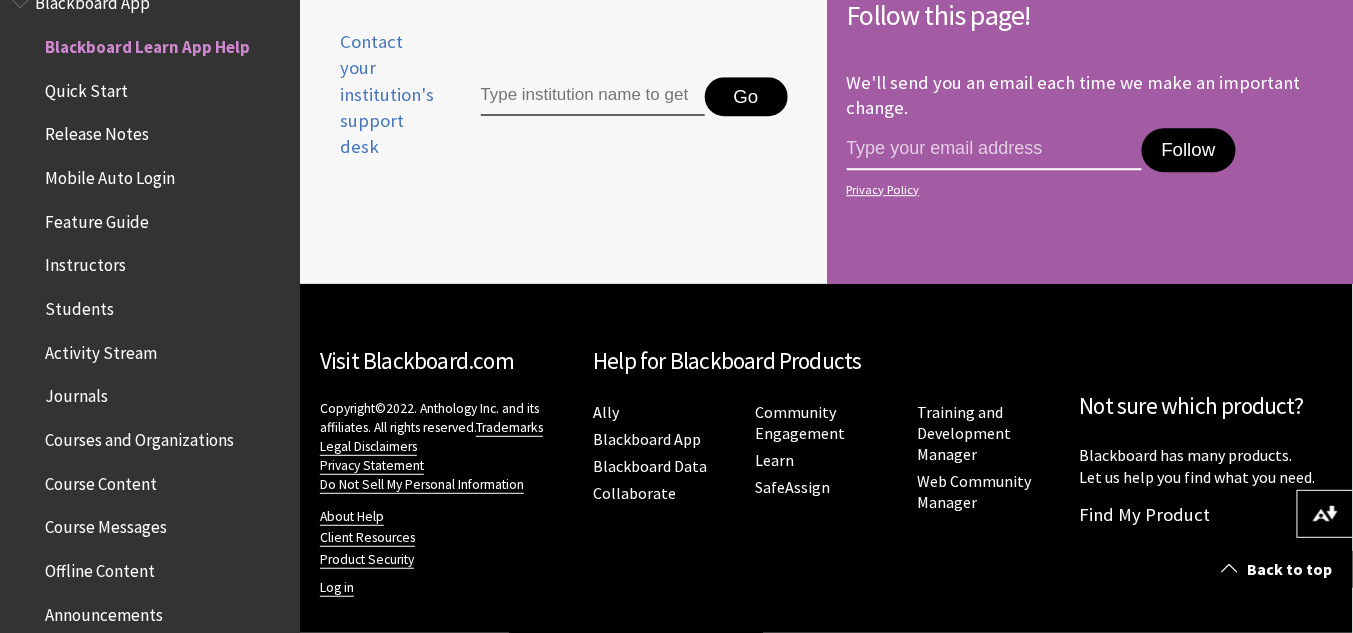 click at bounding box center [994, 149] 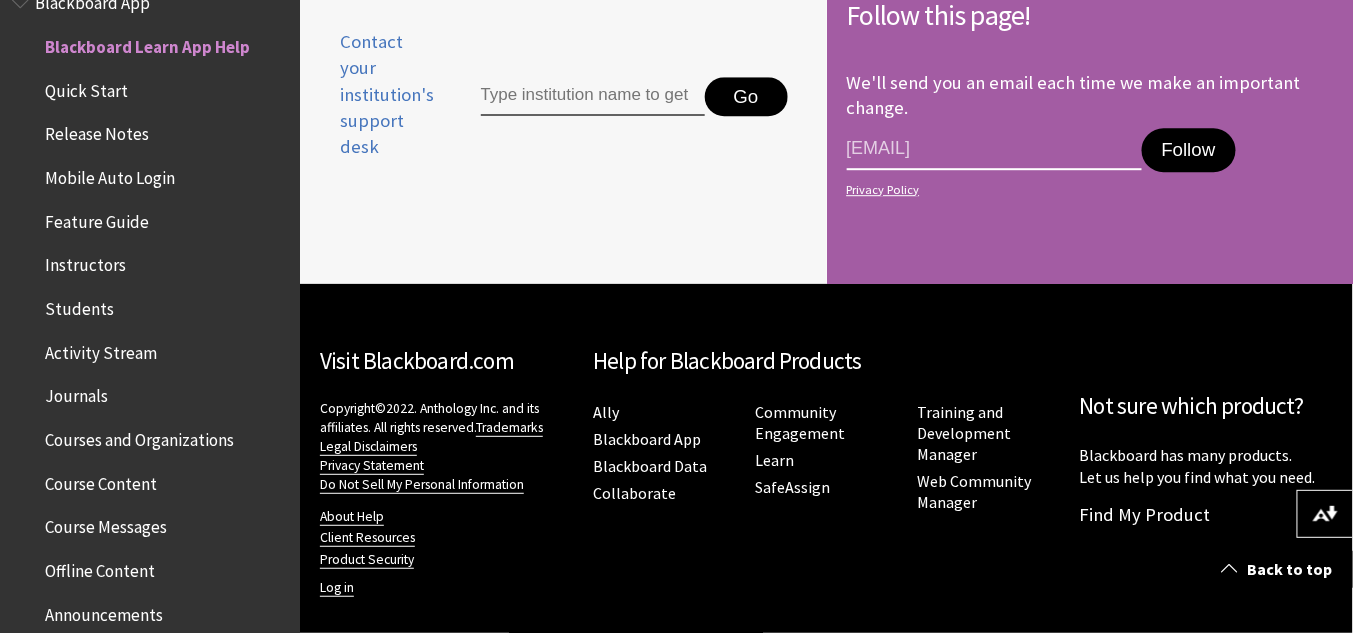scroll, scrollTop: 0, scrollLeft: 0, axis: both 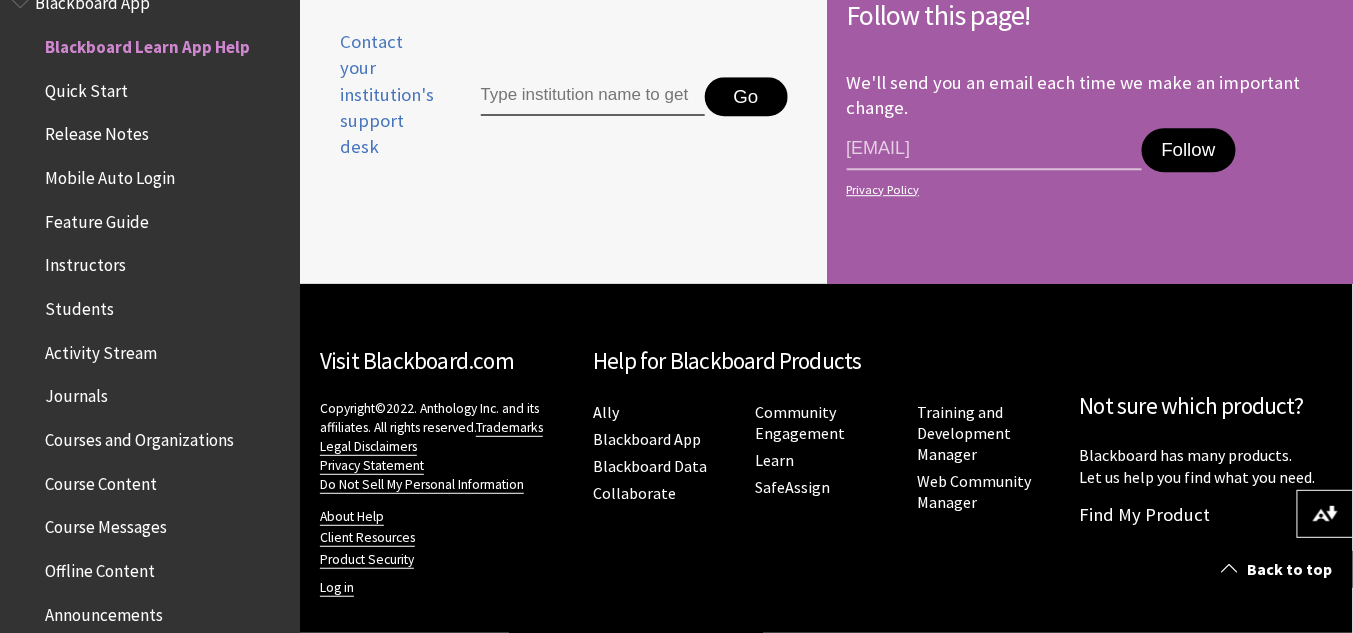 click on "Follow" at bounding box center [1189, 150] 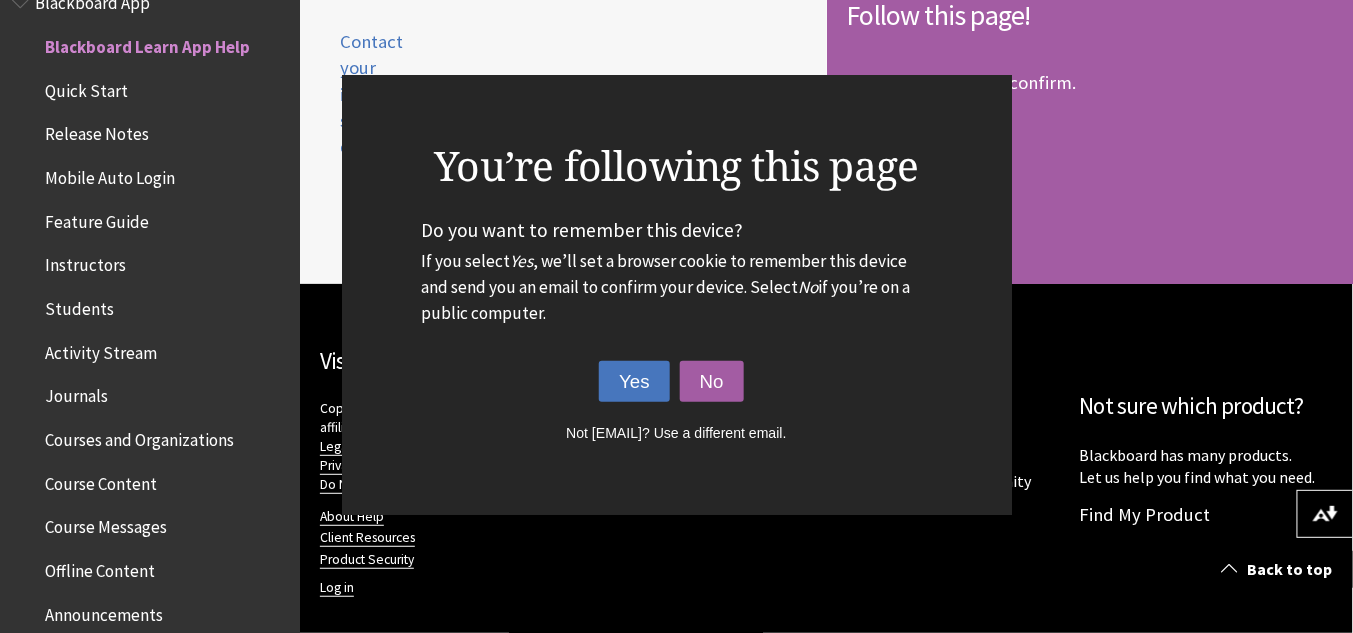 click on "Yes" at bounding box center (634, 382) 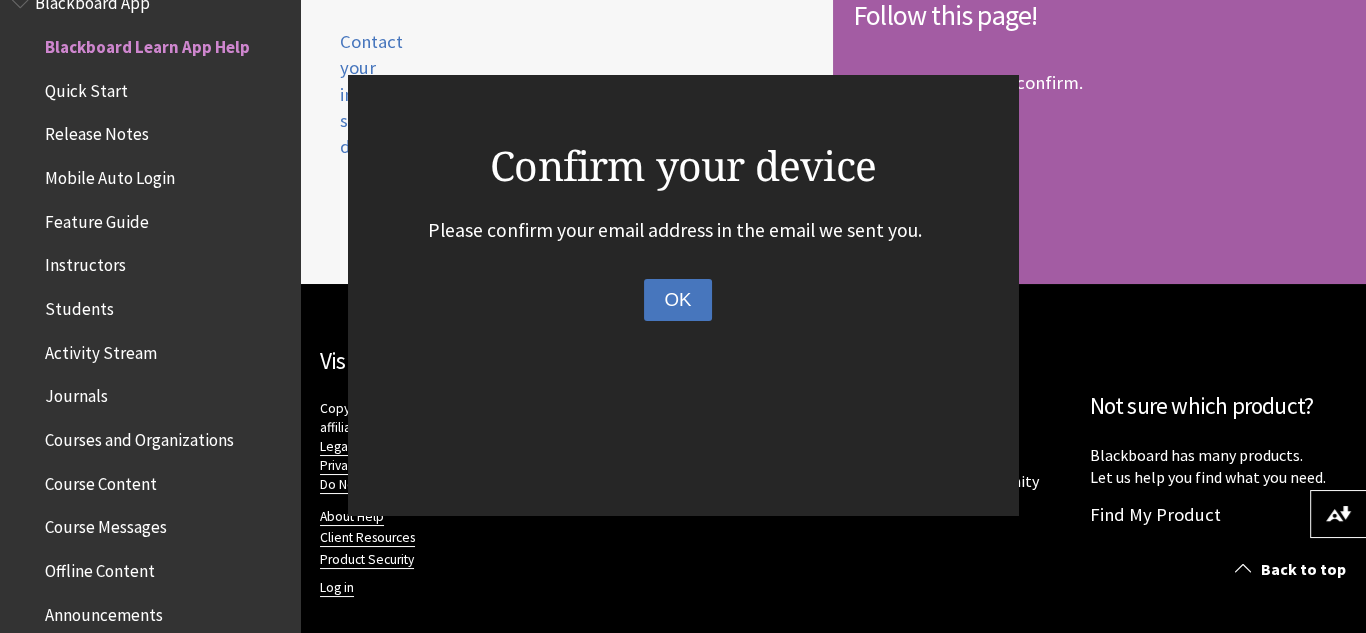 click on "OK" at bounding box center [677, 300] 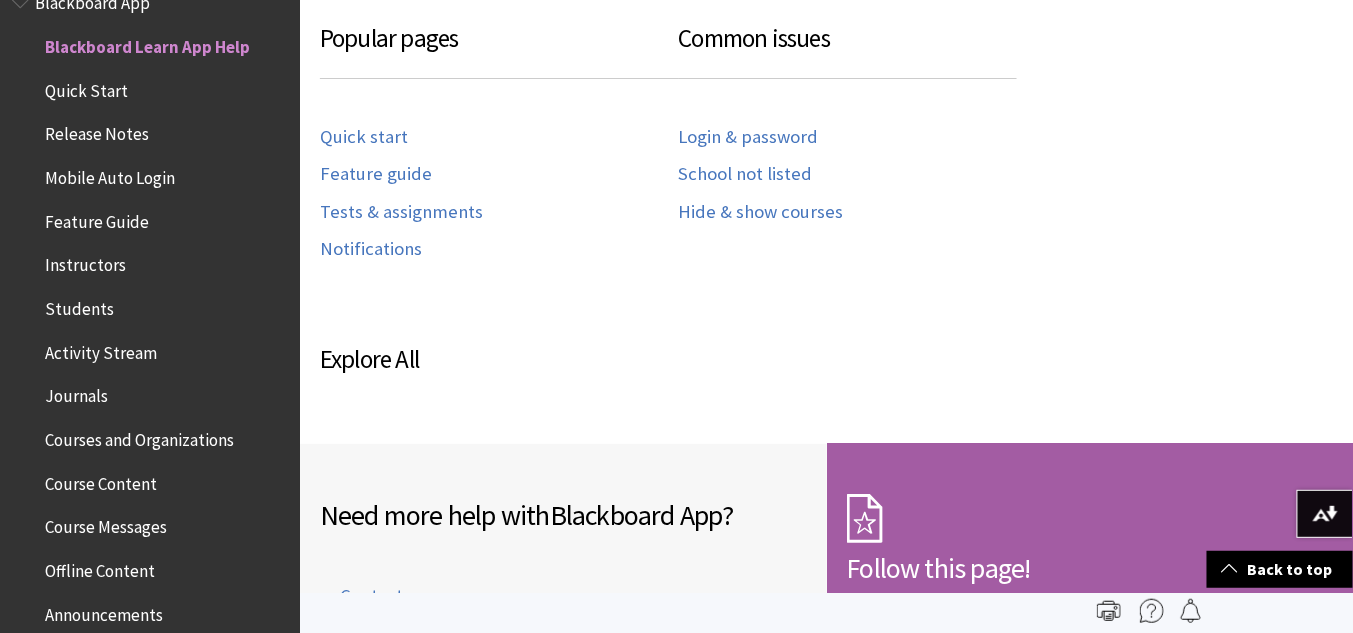 scroll, scrollTop: 0, scrollLeft: 0, axis: both 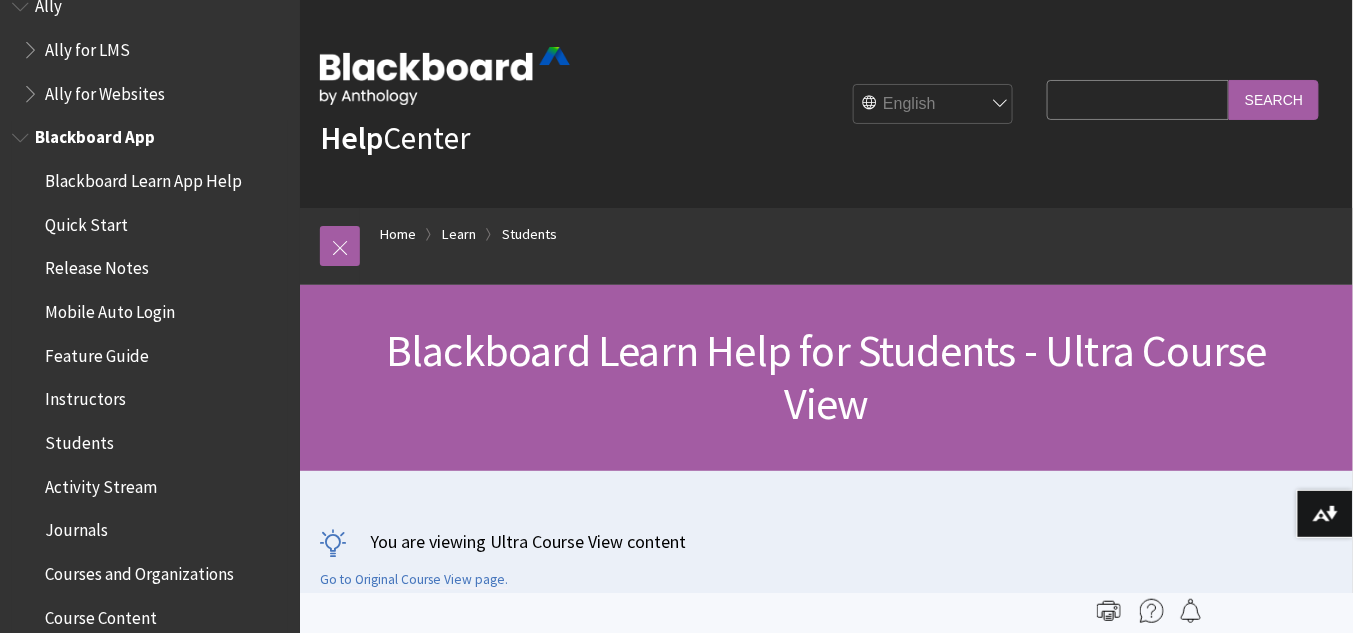 click on "Blackboard App" at bounding box center [95, 134] 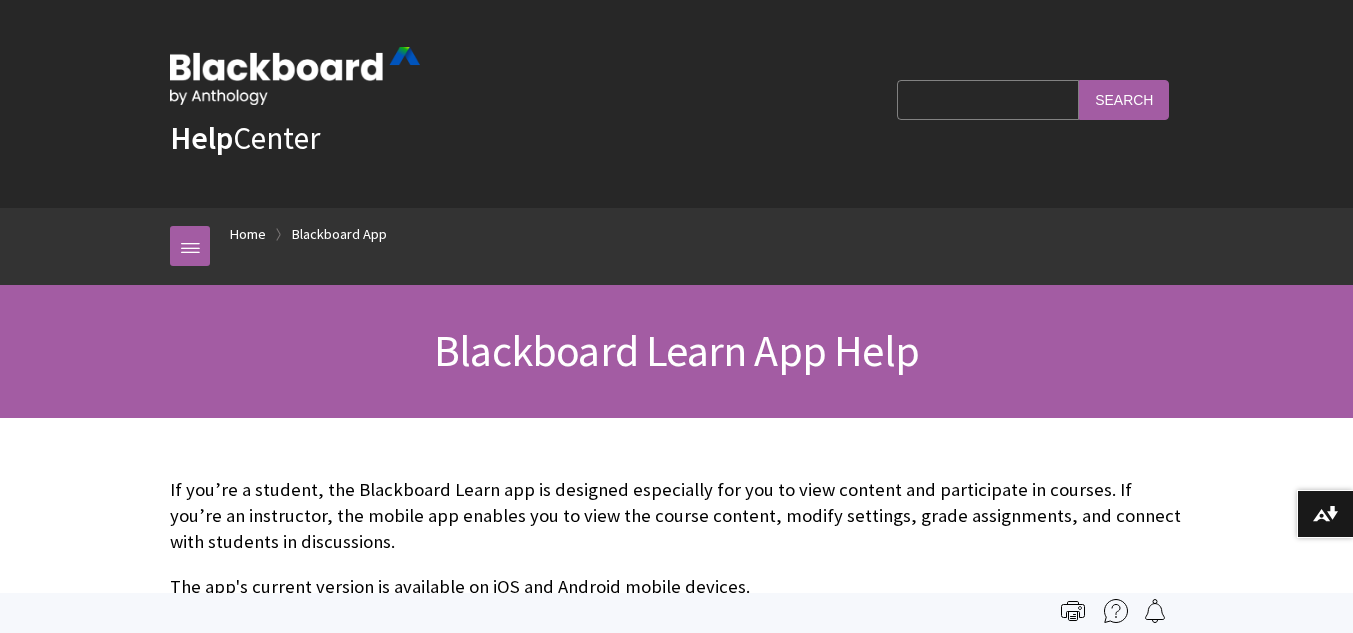scroll, scrollTop: 0, scrollLeft: 0, axis: both 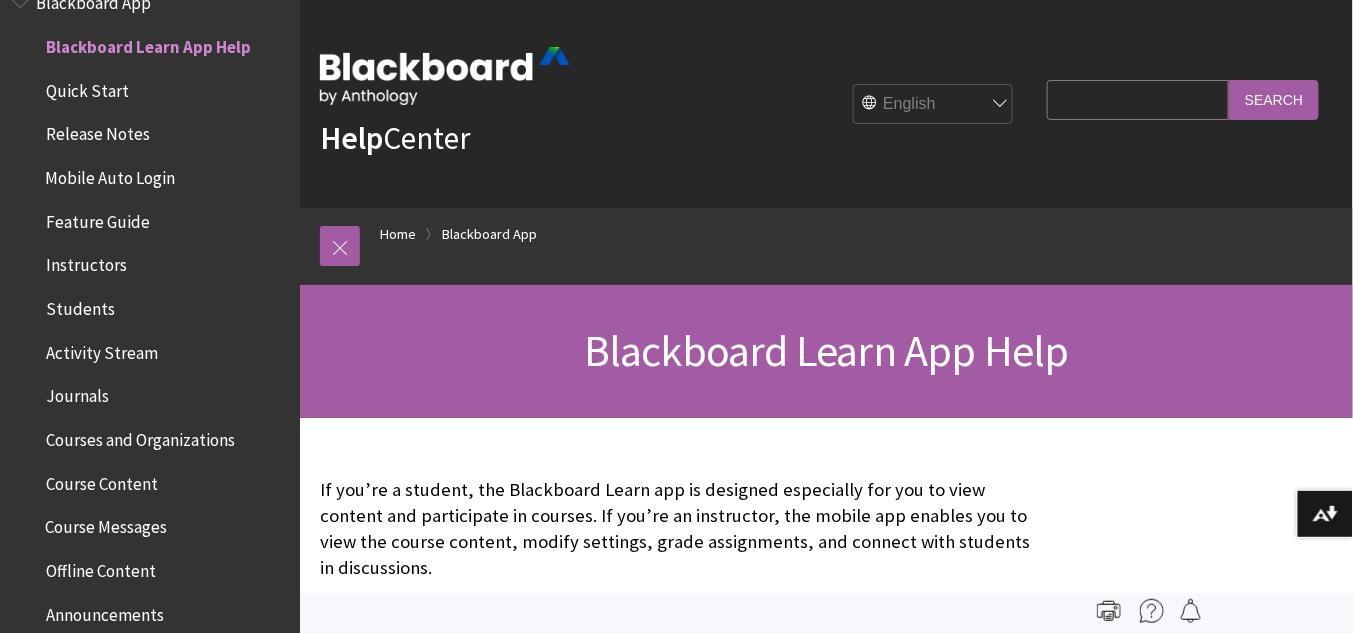 click on "Blackboard Learn App Help" at bounding box center (826, 351) 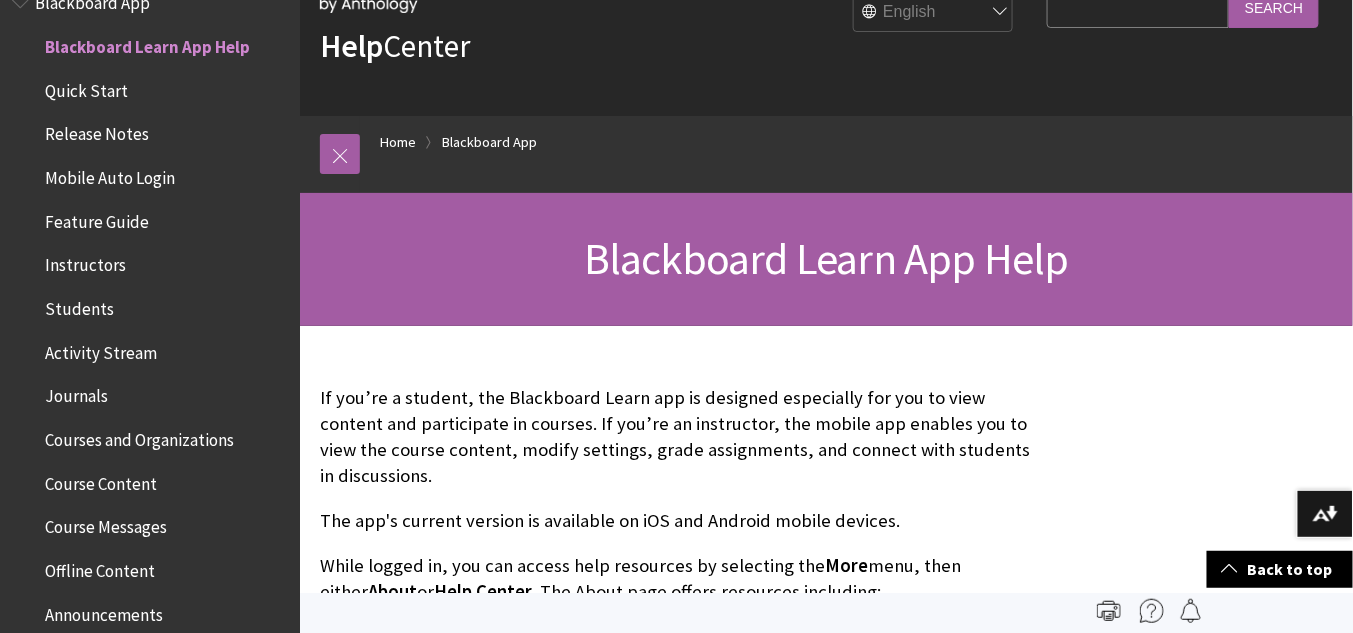 scroll, scrollTop: 0, scrollLeft: 0, axis: both 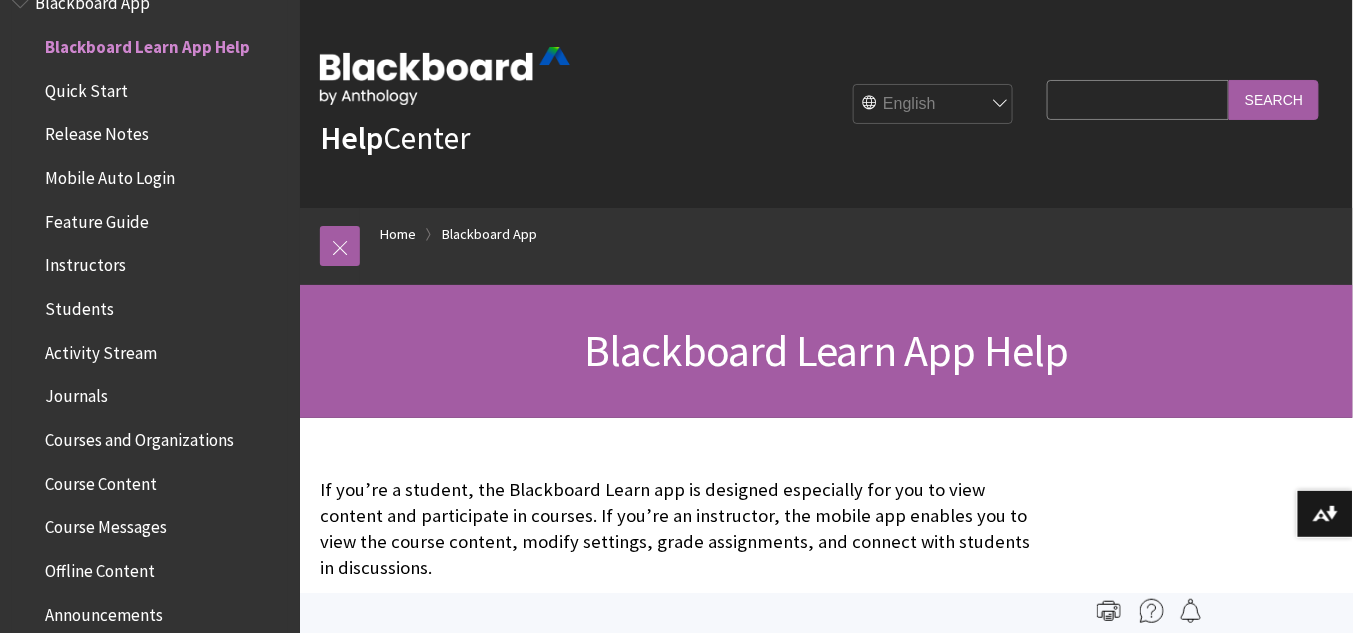 click on "Mobile Auto Login" at bounding box center [110, 174] 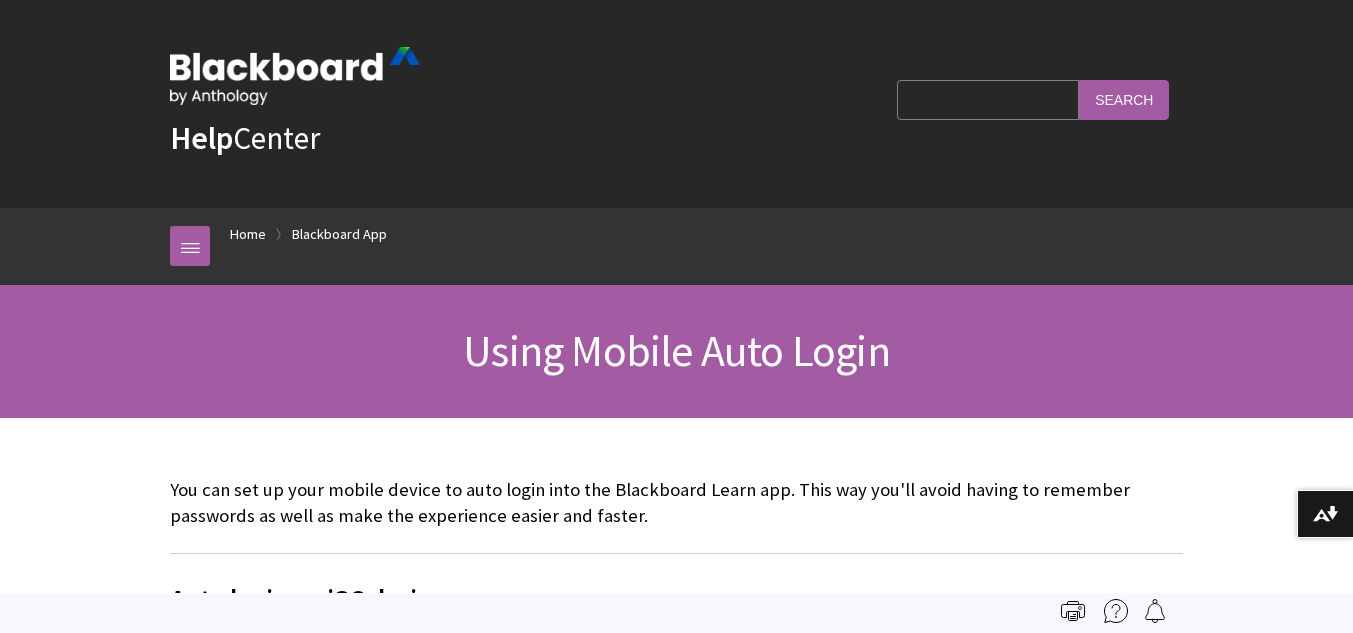 scroll, scrollTop: 0, scrollLeft: 0, axis: both 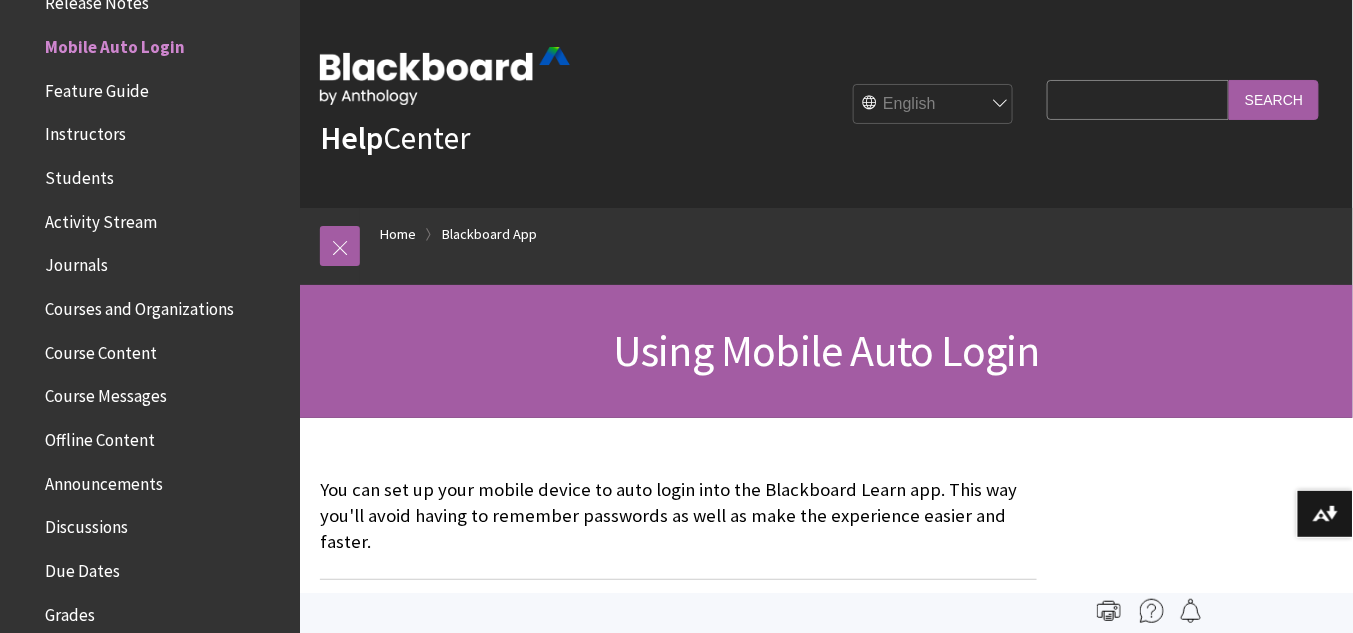 click on "Using Mobile Auto Login" at bounding box center [826, 351] 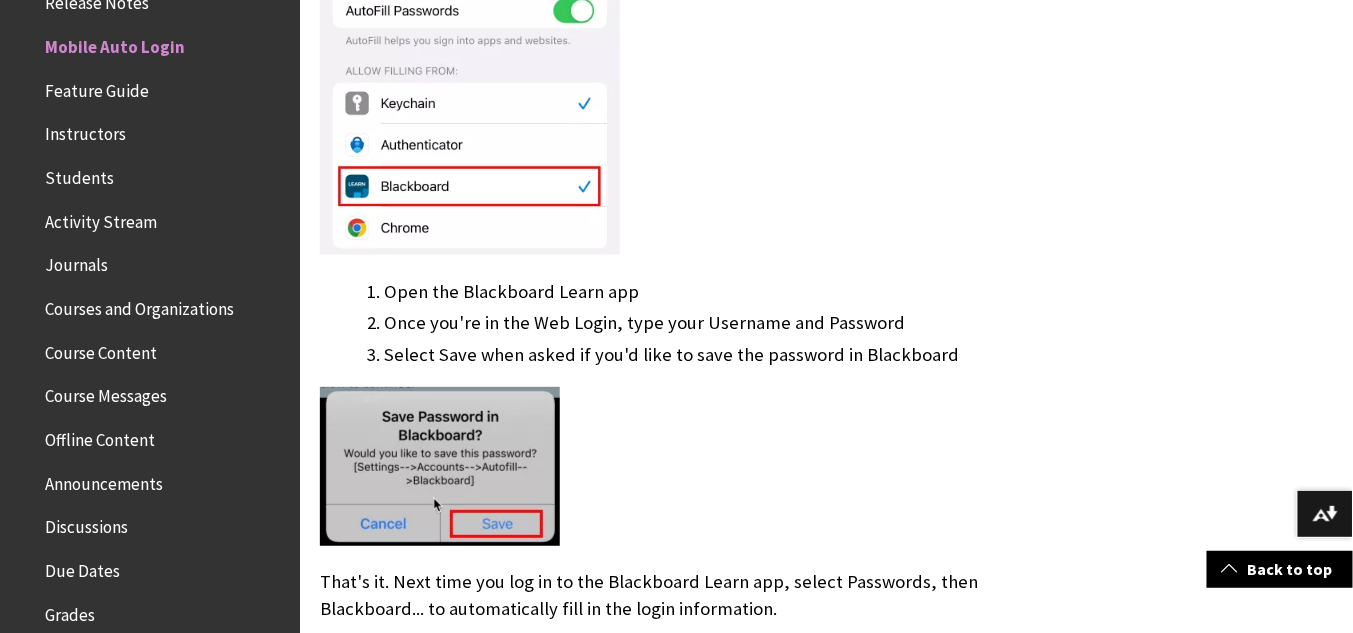 scroll, scrollTop: 1024, scrollLeft: 0, axis: vertical 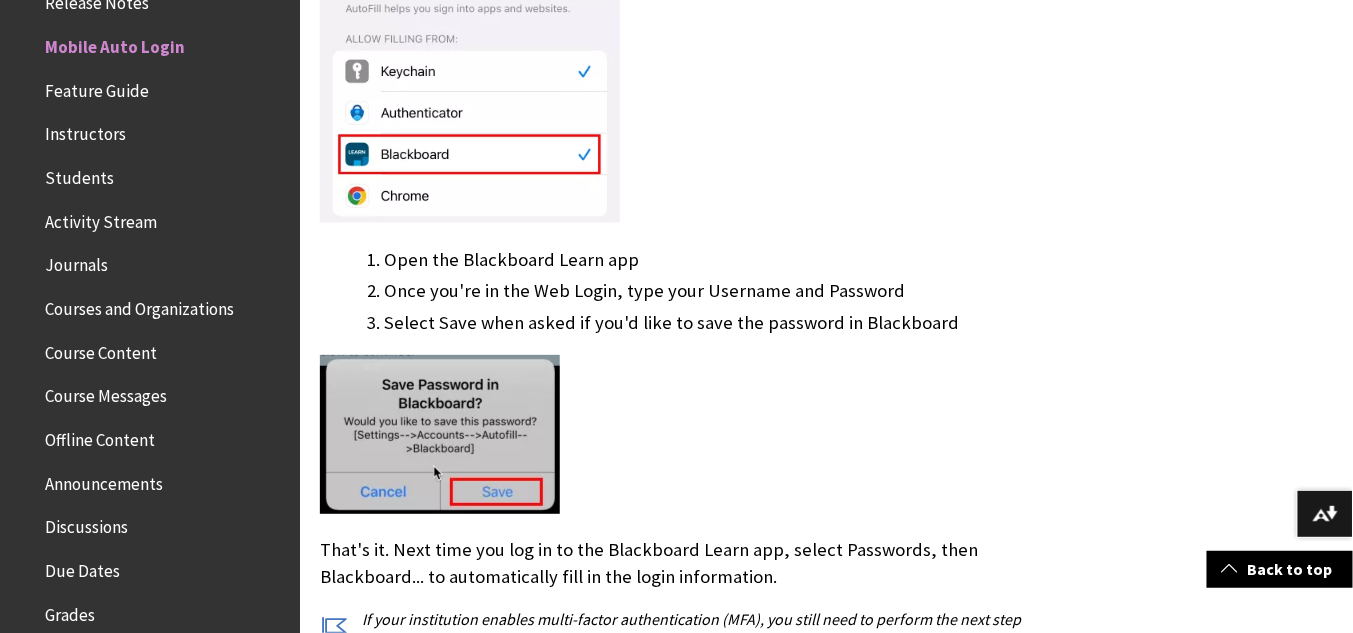 click at bounding box center (678, 437) 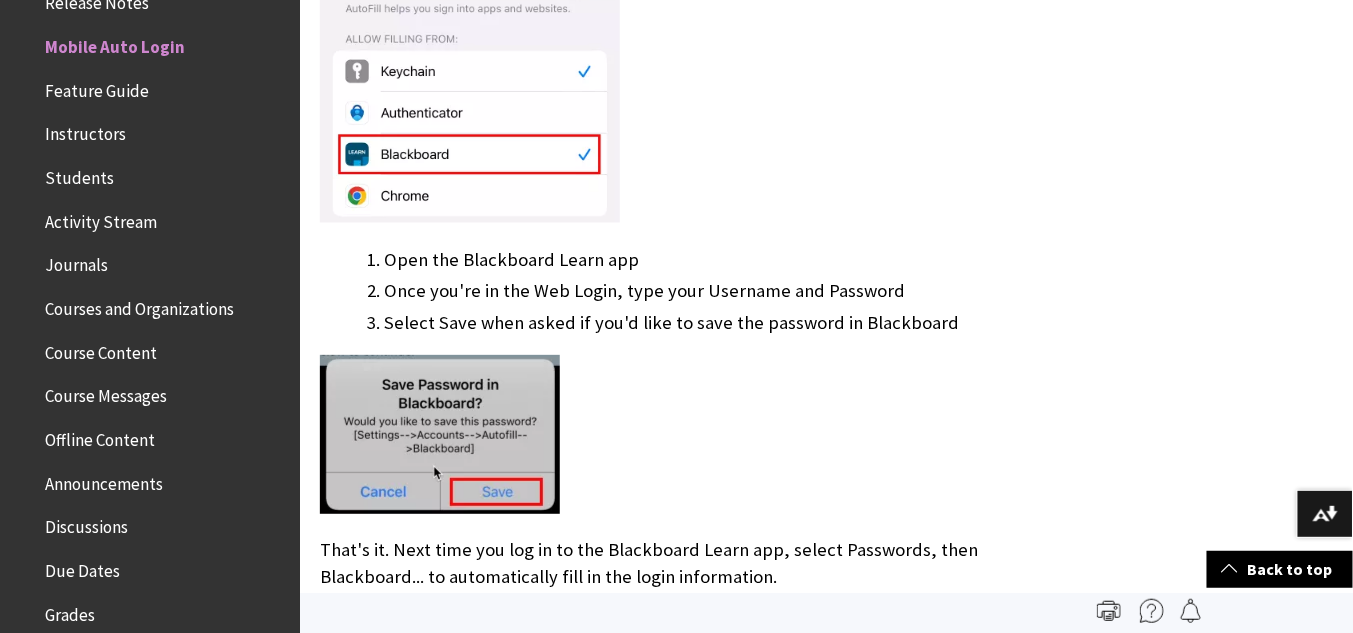 scroll, scrollTop: 470, scrollLeft: 0, axis: vertical 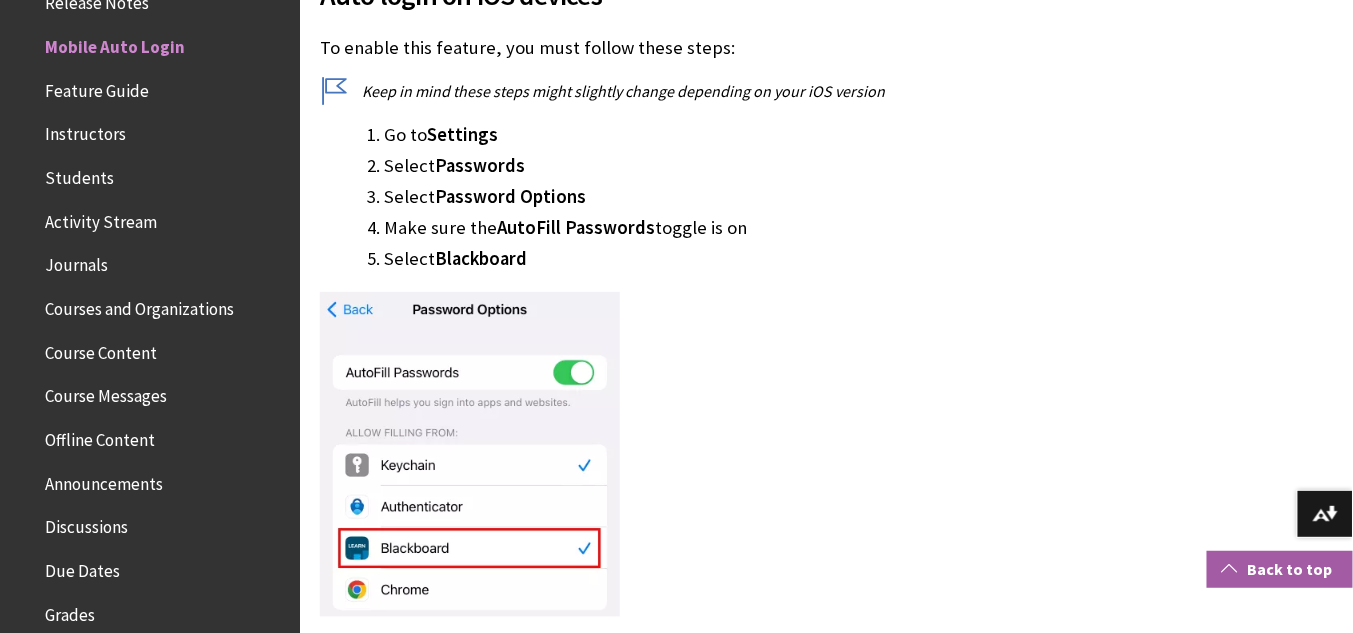 click on "Back to top" at bounding box center [1280, 569] 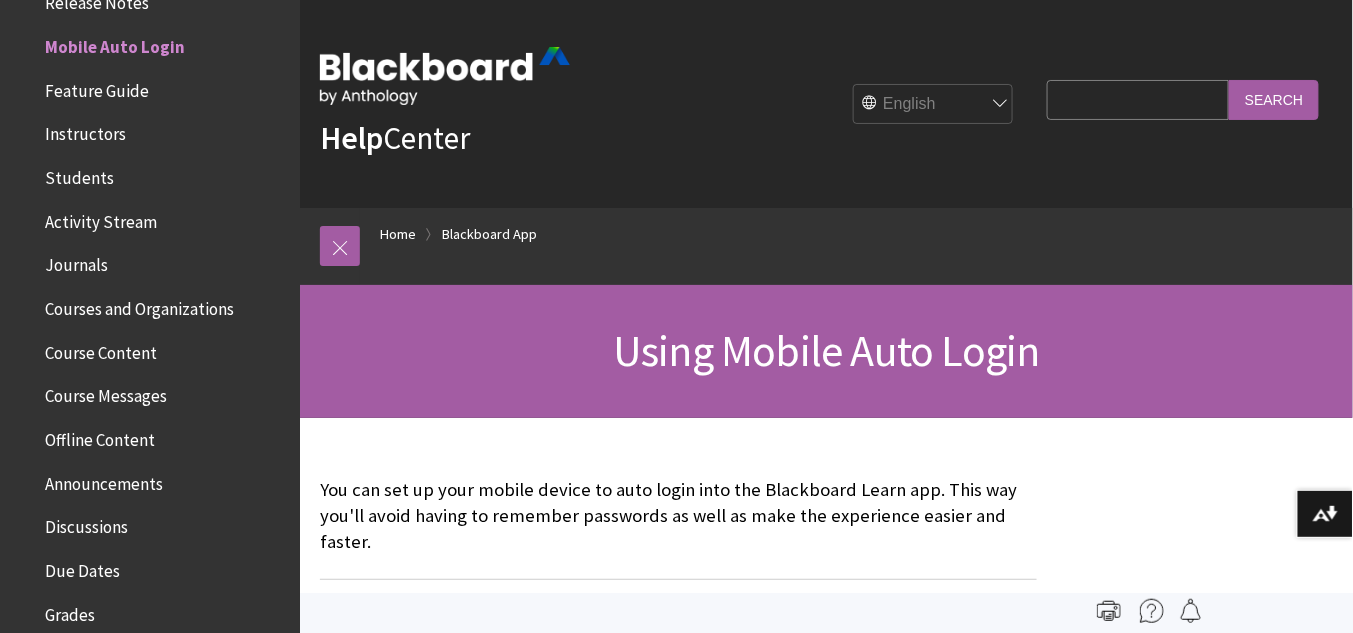 click on "Skip to main content
Help  Center
English عربية Català Cymraeg Deutsch Español Suomi Français עברית Italiano 日本語 한국어 Nederlands Norsk (Bokmål) Português, Brasil Русский Svenska Türkçe 简体中文 Français Canadien
Search Query
Search
Breadcrumb
Home
Blackboard App
All Products
Playlists" at bounding box center (676, 2499) 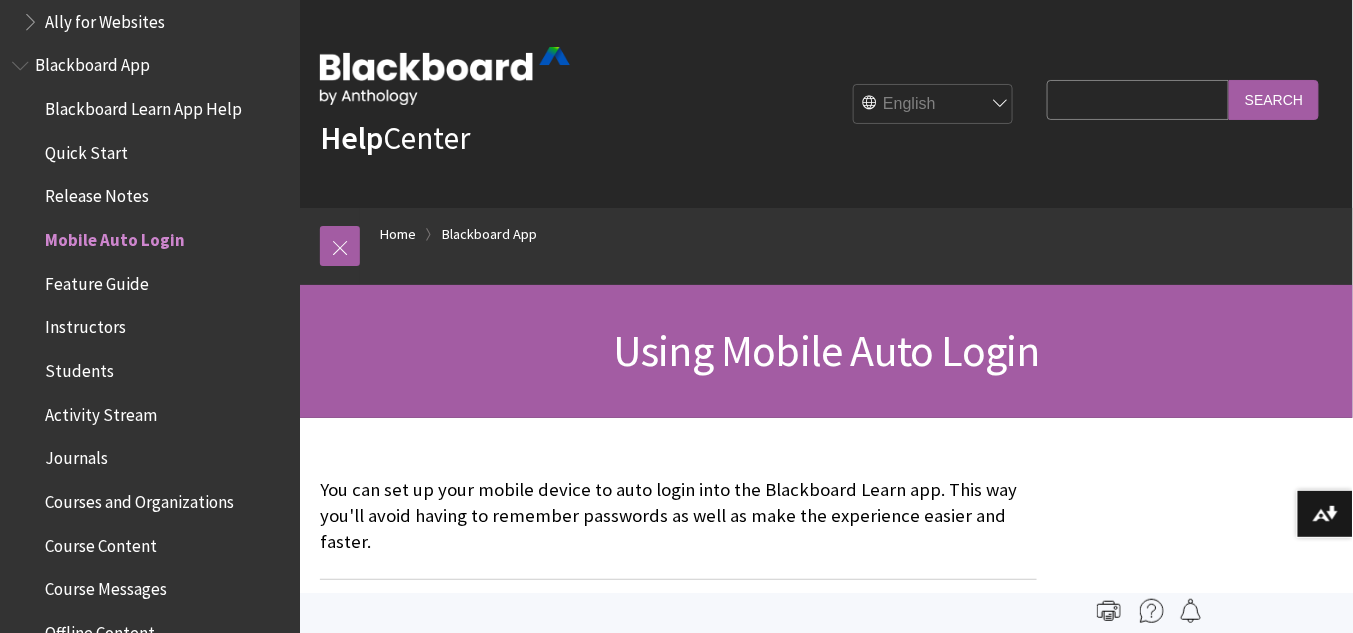 scroll, scrollTop: 0, scrollLeft: 0, axis: both 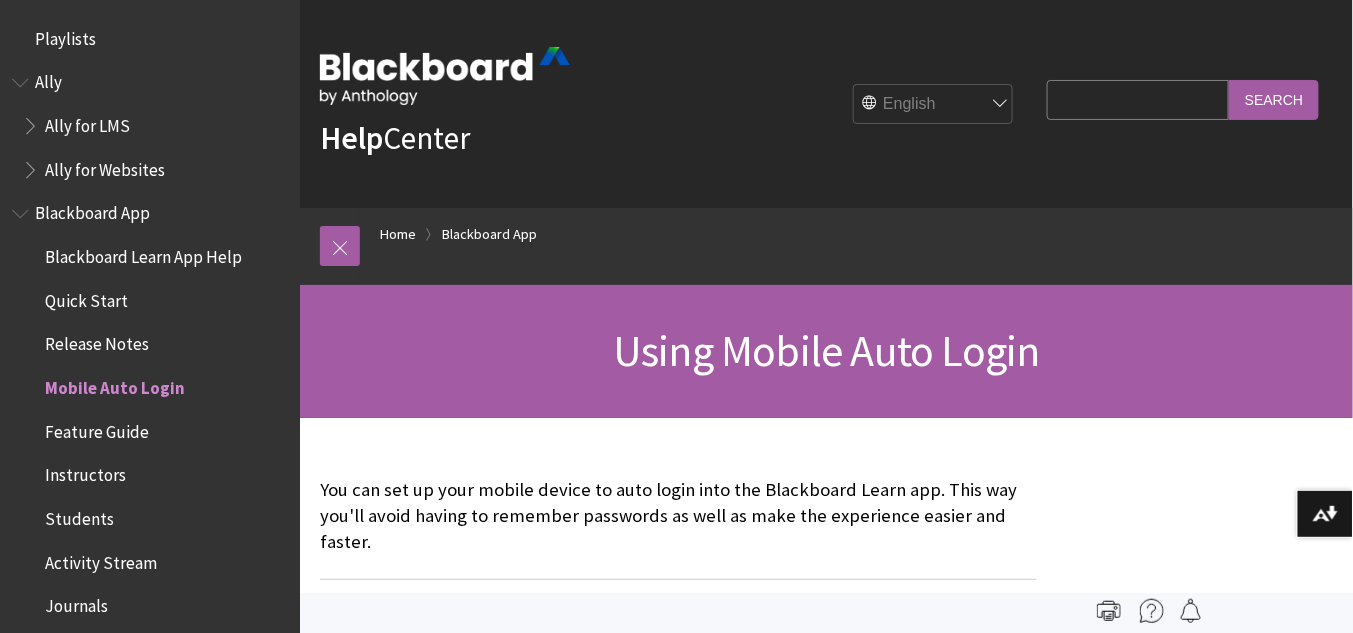 click on "All Products
Playlists
Playlists
Ally
Ally for LMS
Ally for Websites
Ally Ally for LMS Ally for Websites
Blackboard App
Blackboard Learn App Help
Quick Start
Release Notes" at bounding box center (150, 316) 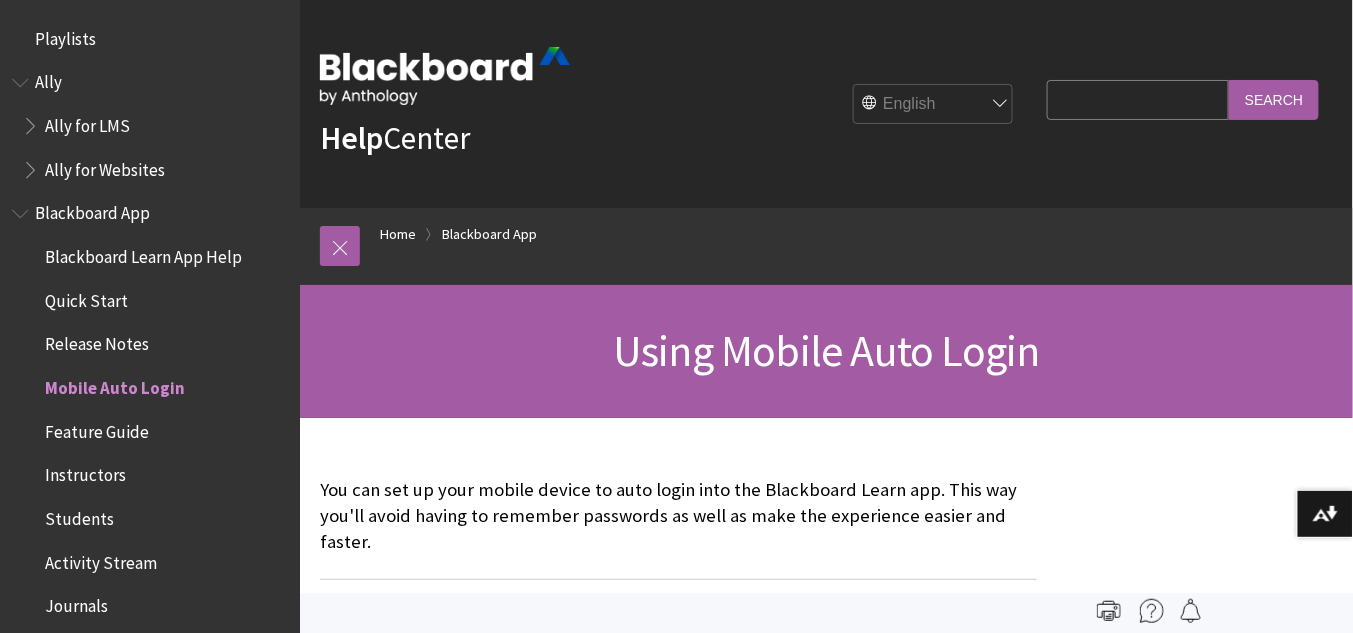 click on "Blackboard App" at bounding box center (92, 210) 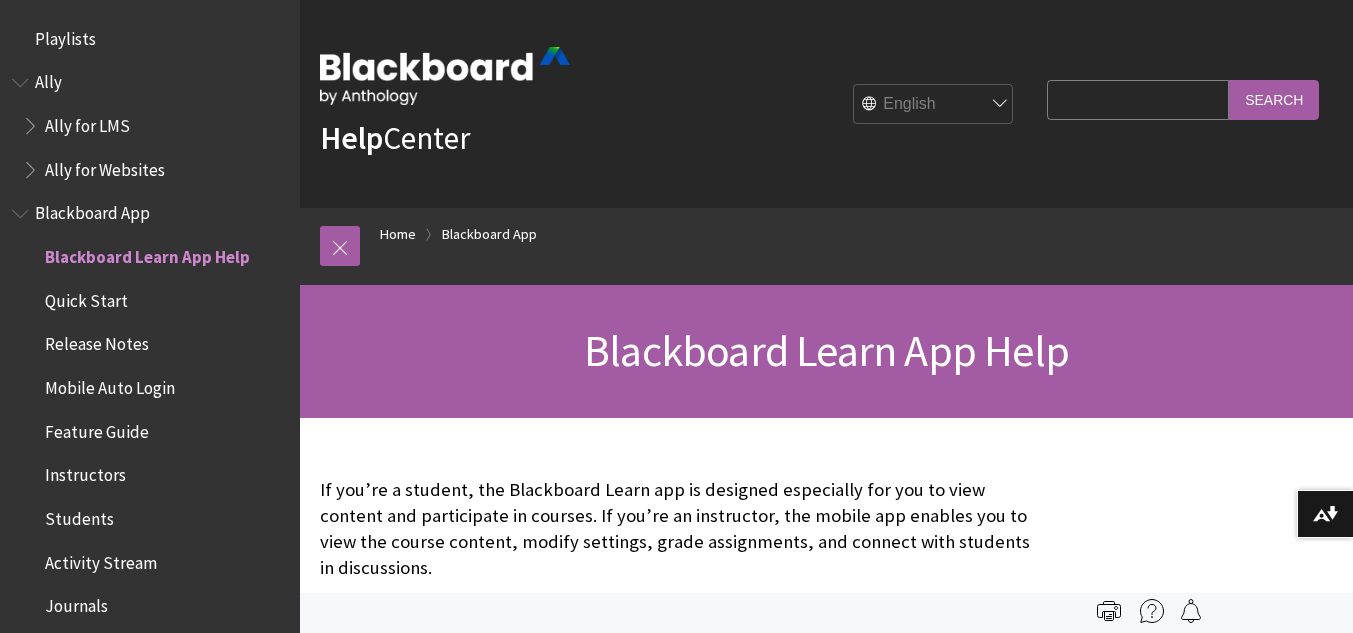 scroll, scrollTop: 0, scrollLeft: 0, axis: both 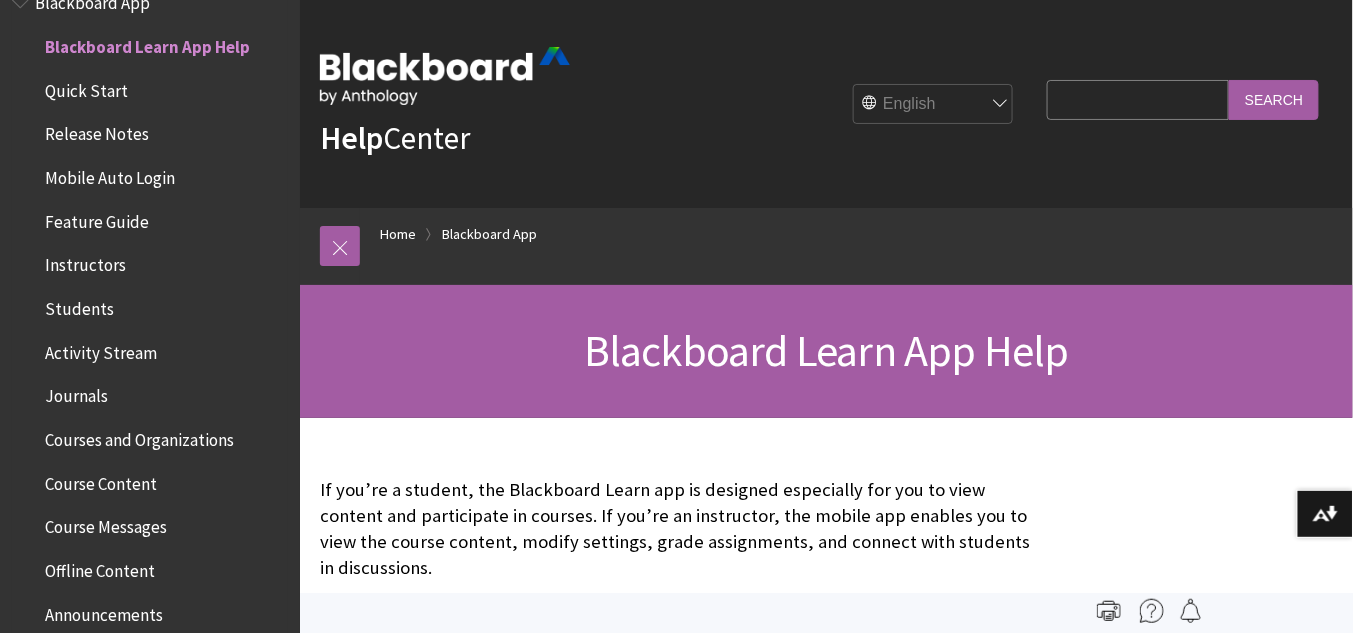 drag, startPoint x: 126, startPoint y: 208, endPoint x: 85, endPoint y: 88, distance: 126.81088 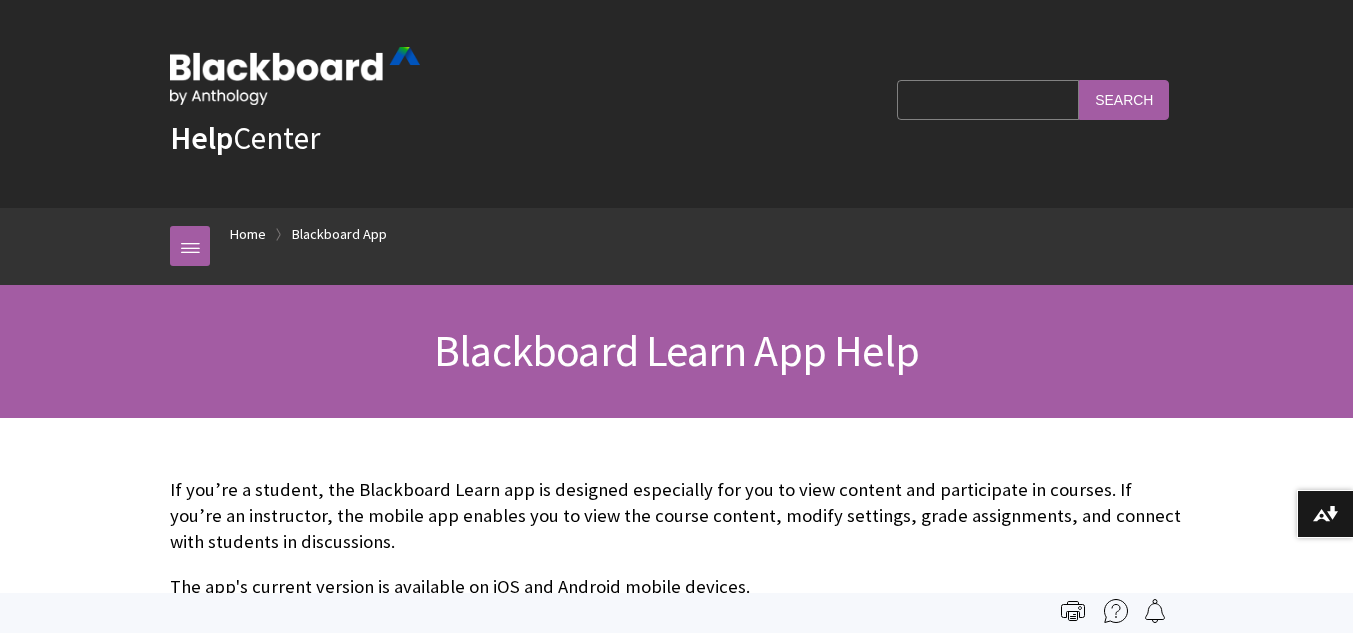 scroll, scrollTop: 0, scrollLeft: 0, axis: both 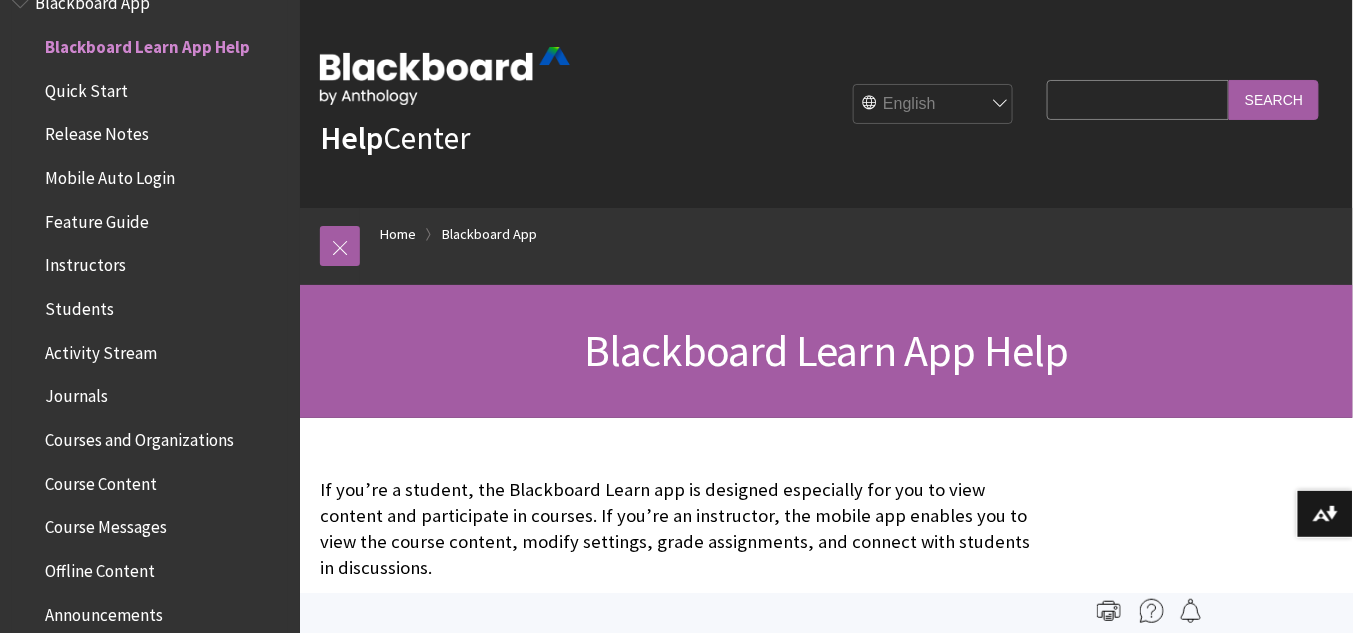 click on "Students" at bounding box center (79, 305) 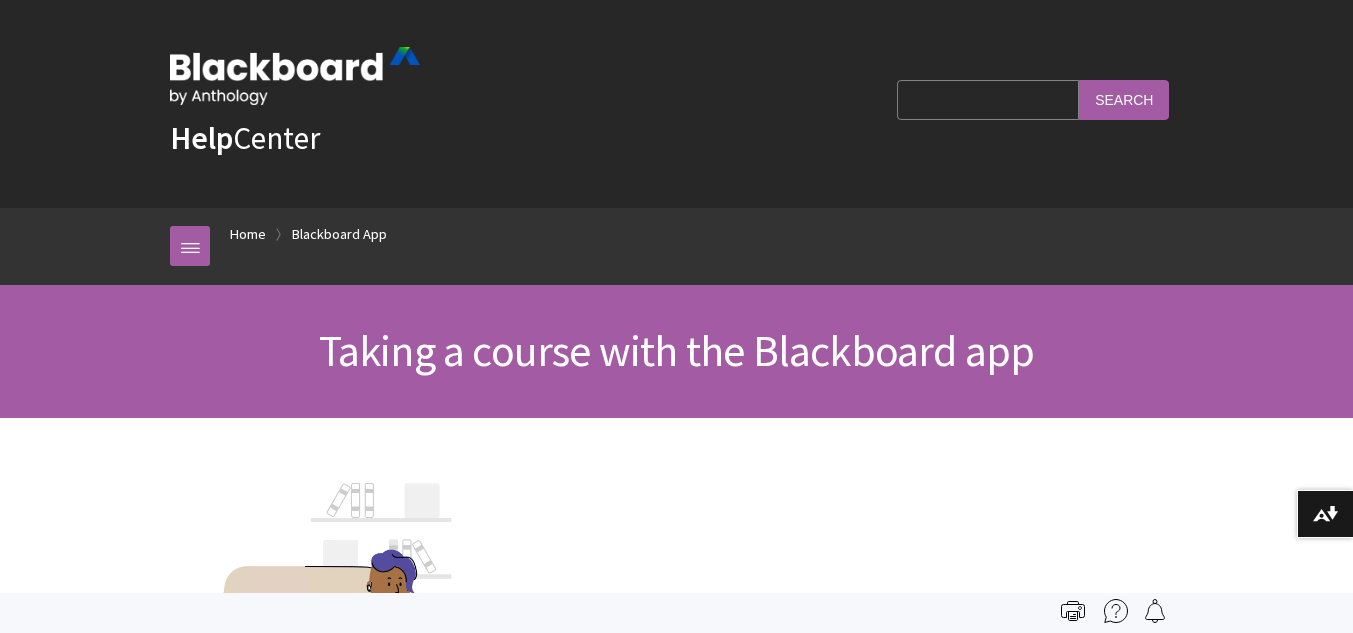 scroll, scrollTop: 0, scrollLeft: 0, axis: both 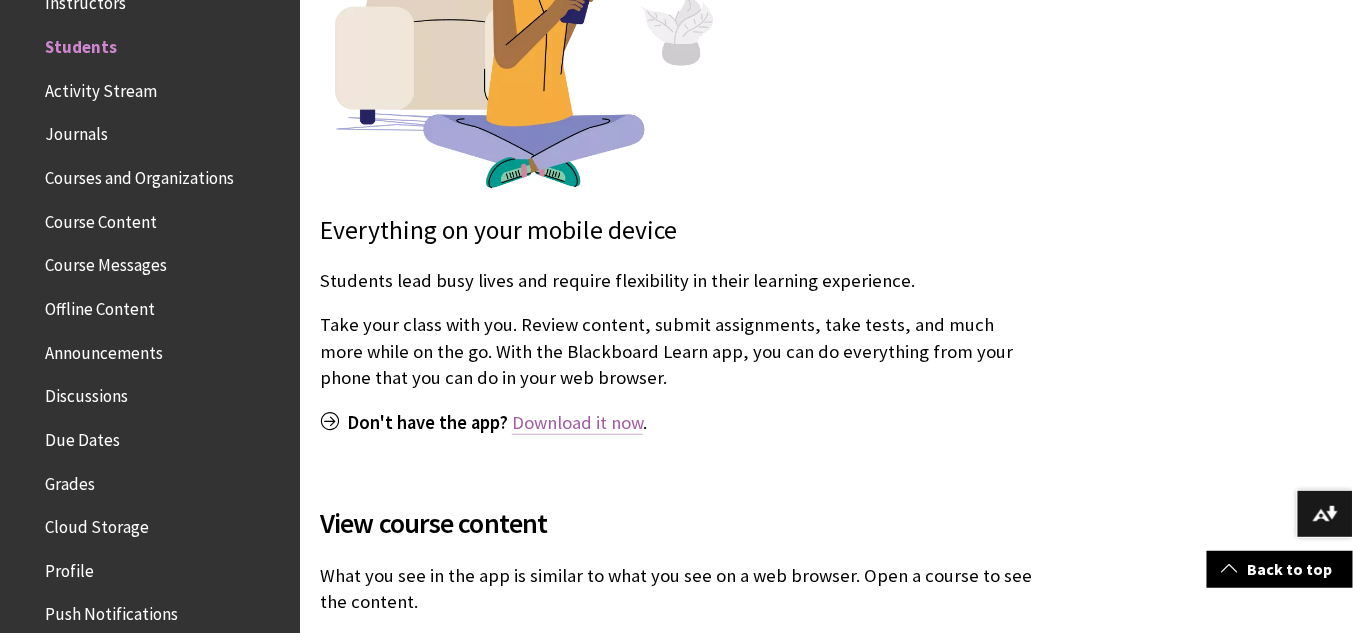 click on "Download it now" at bounding box center (577, 423) 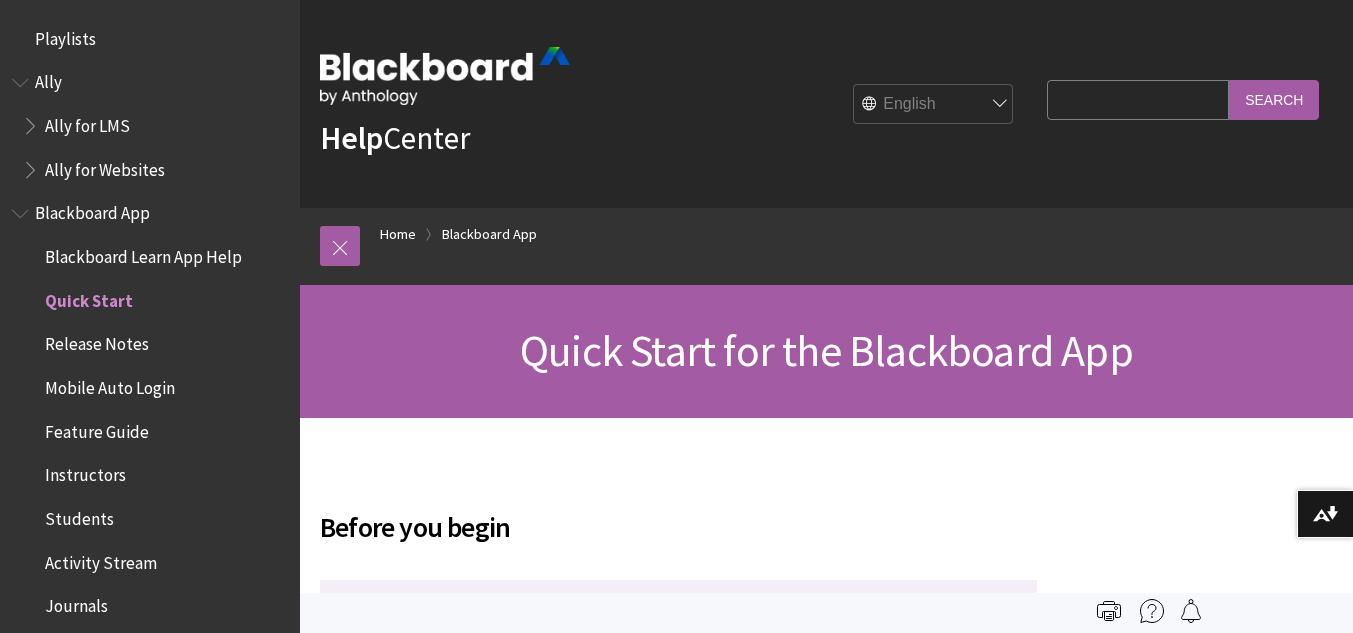 scroll, scrollTop: 0, scrollLeft: 0, axis: both 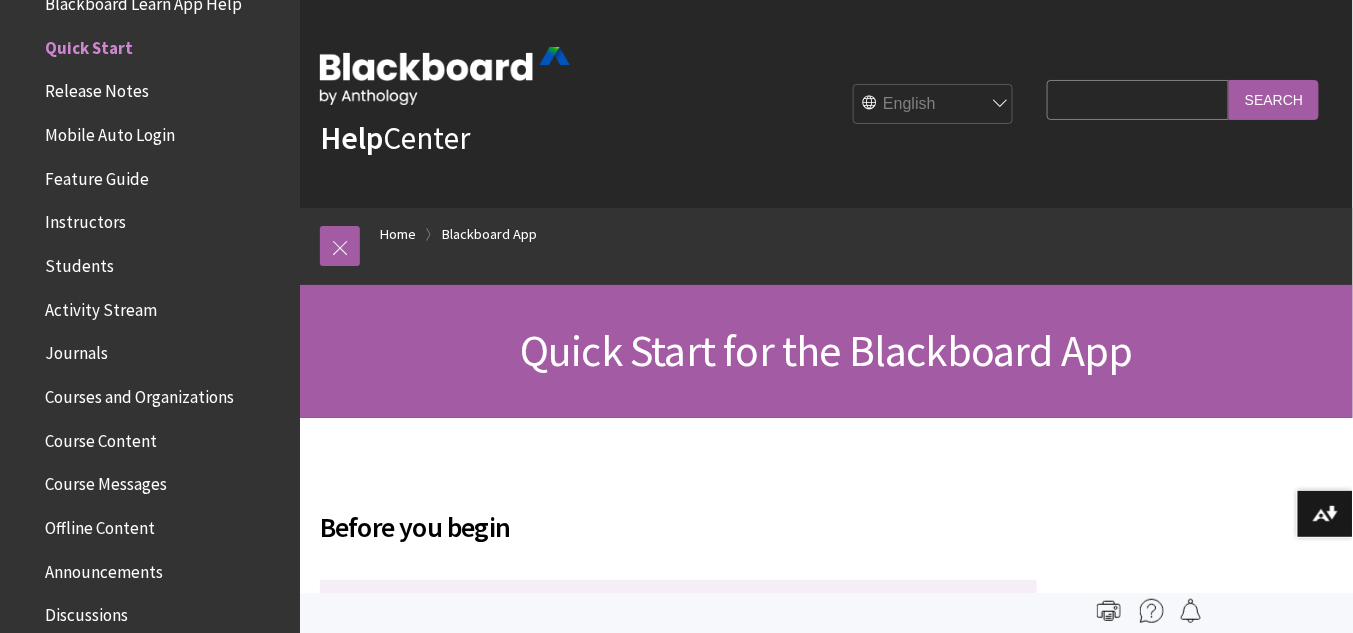click on "Before you begin Currently, only Latin-script keyboards are supported. To perform a search with non-Latin characters, please copy and paste the text into the search box. Your institution needs to enable mobile device access. Type your institution's name in the app to check if your institution has enabled mobile device access. You need a Blackboard Learn account at your institution. You'll log in to the app with the same username and password provided by your institution. Your device needs one of these operating systems to run the Blackboard Learn app. iOS 13+ Android 11+ Google Play services stand suspended on Huawei mobile devices adhering to a  release note shared on 16th May 2019.  You may face difficulty in accessing the Blackboard Learn app on Huawei mobile devices launched after this date. Install app and log in Use these steps to download and install the Blackboard Learn app. From your tablet or phone, access the appropriate app store. Download to your Apple® device" at bounding box center (678, 2281) 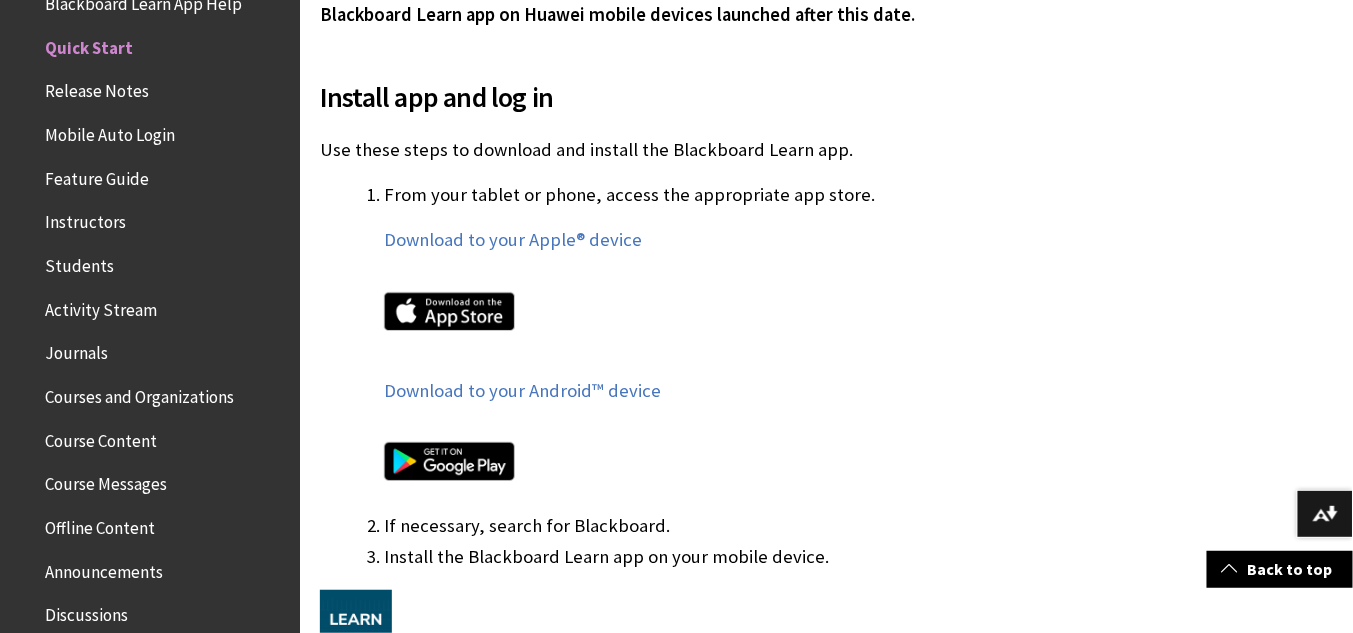 scroll, scrollTop: 1088, scrollLeft: 0, axis: vertical 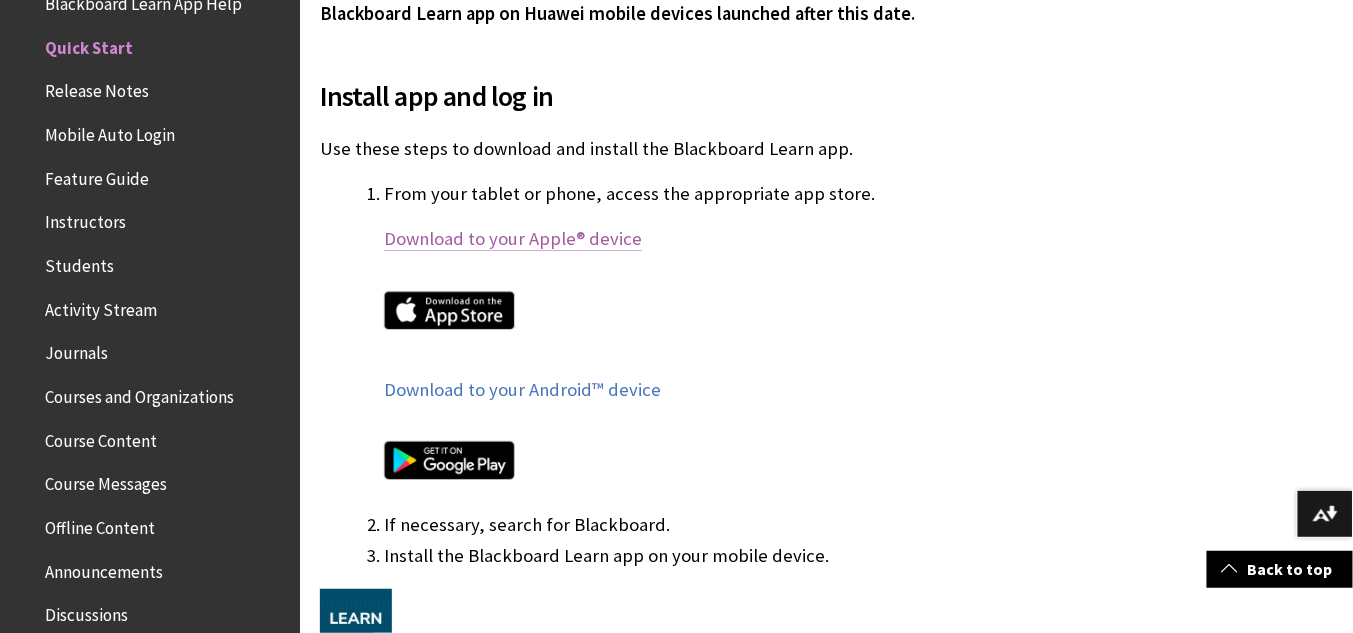 click on "Download to your Apple® device" at bounding box center (513, 239) 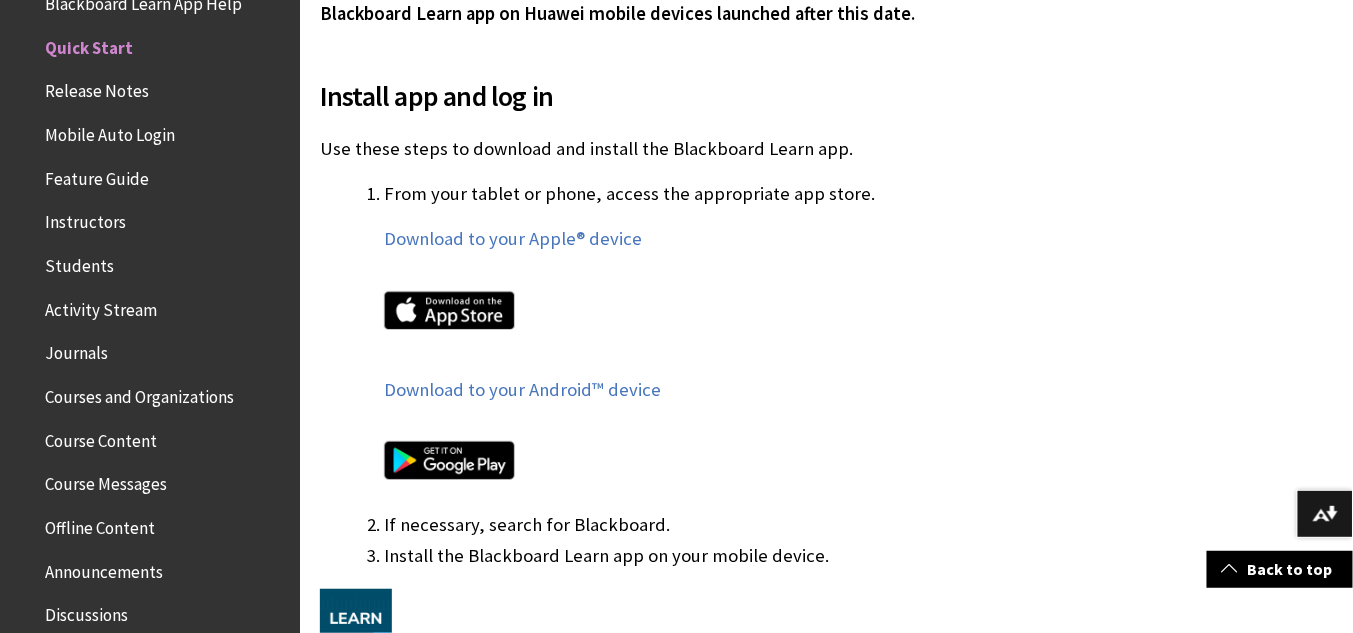 click on "Download to your Apple® device
Download to your Android™ device" at bounding box center (710, 367) 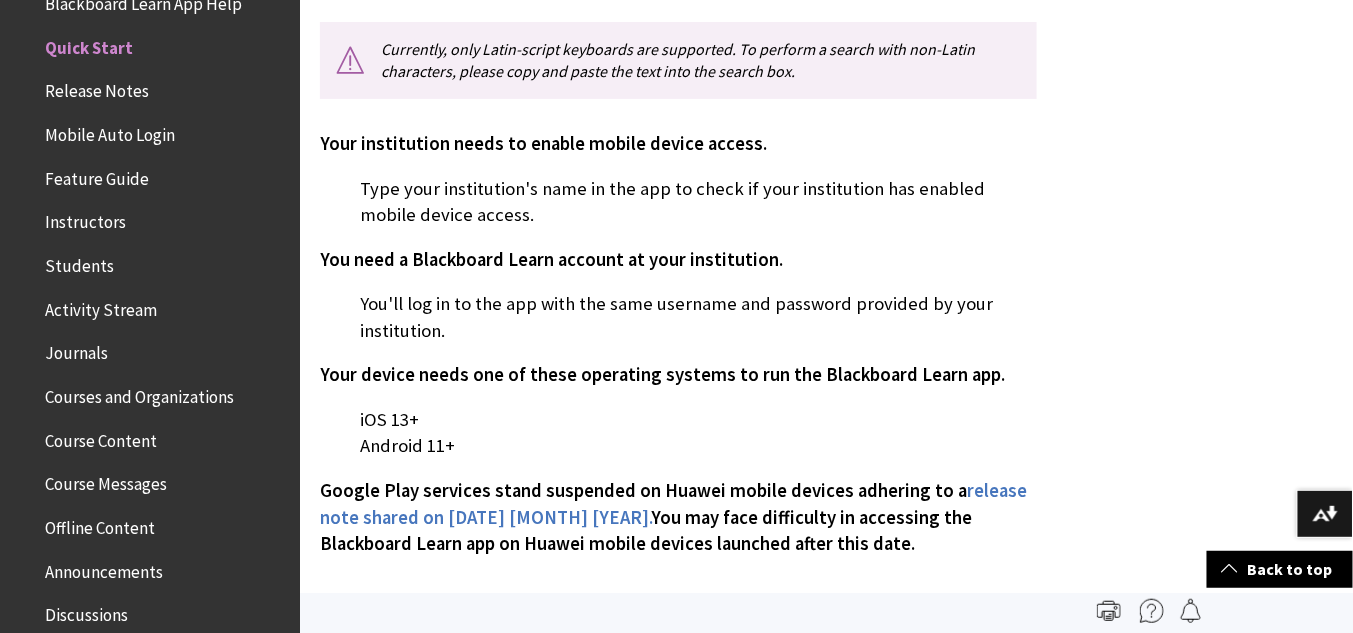scroll, scrollTop: 544, scrollLeft: 0, axis: vertical 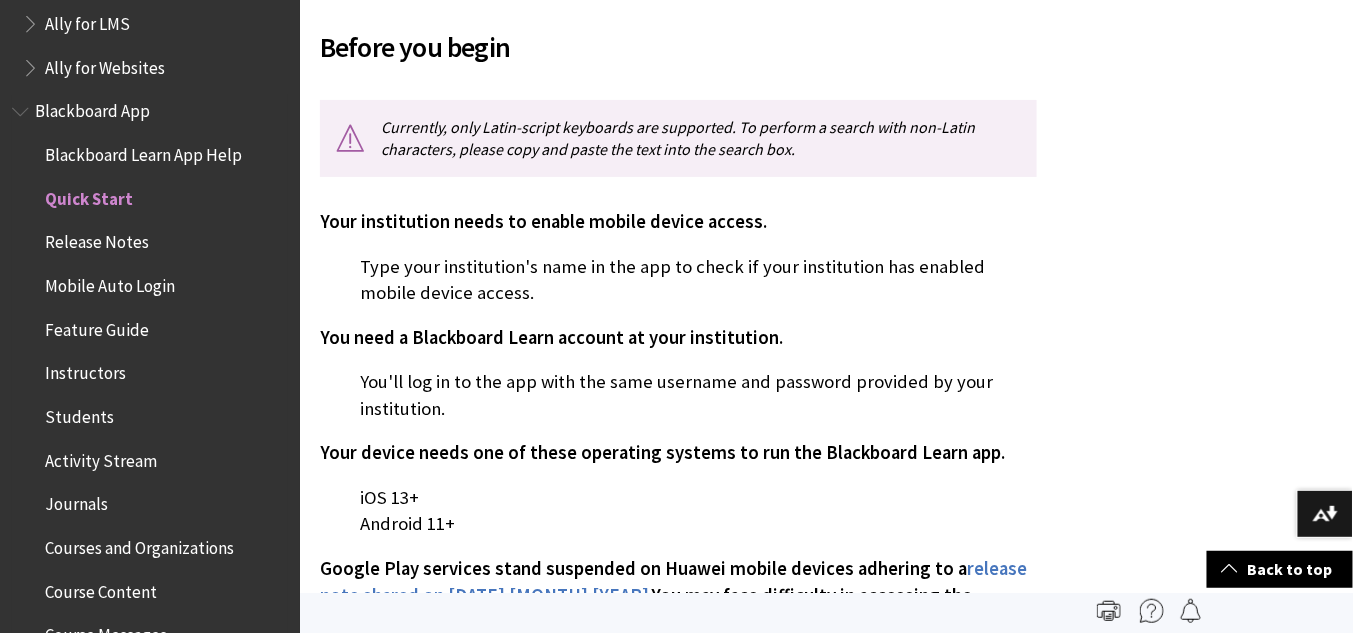 click on "Blackboard Learn App Help" at bounding box center [143, 151] 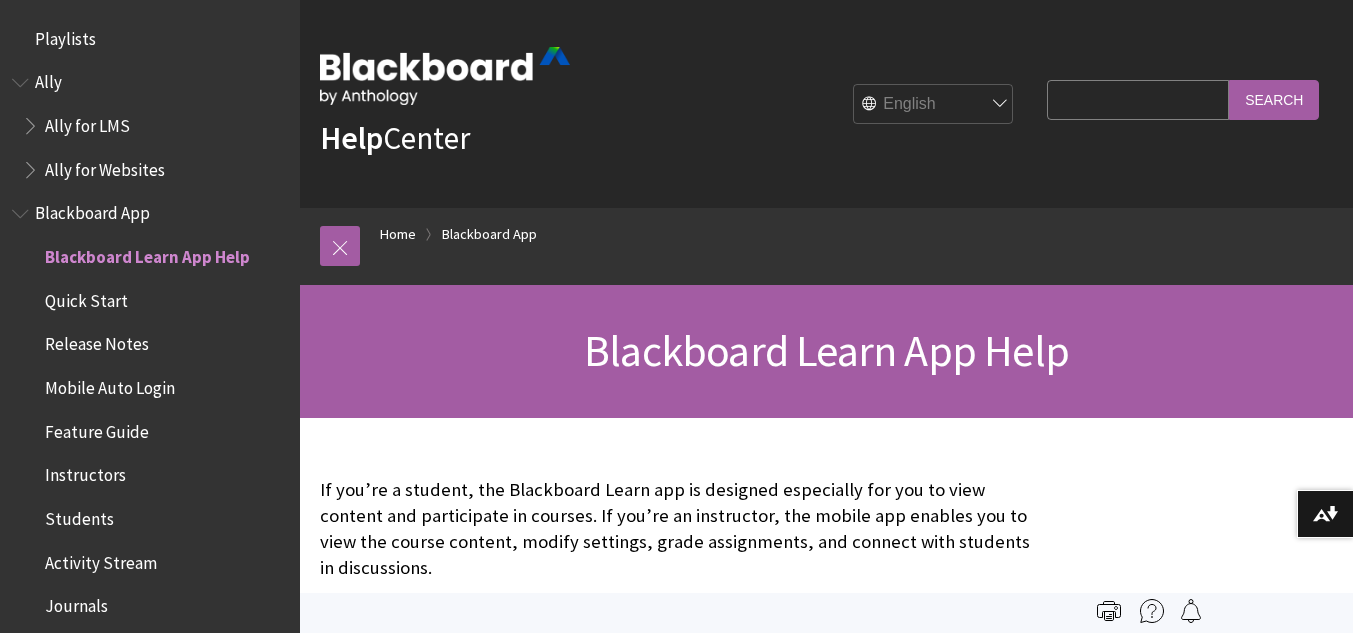 scroll, scrollTop: 0, scrollLeft: 0, axis: both 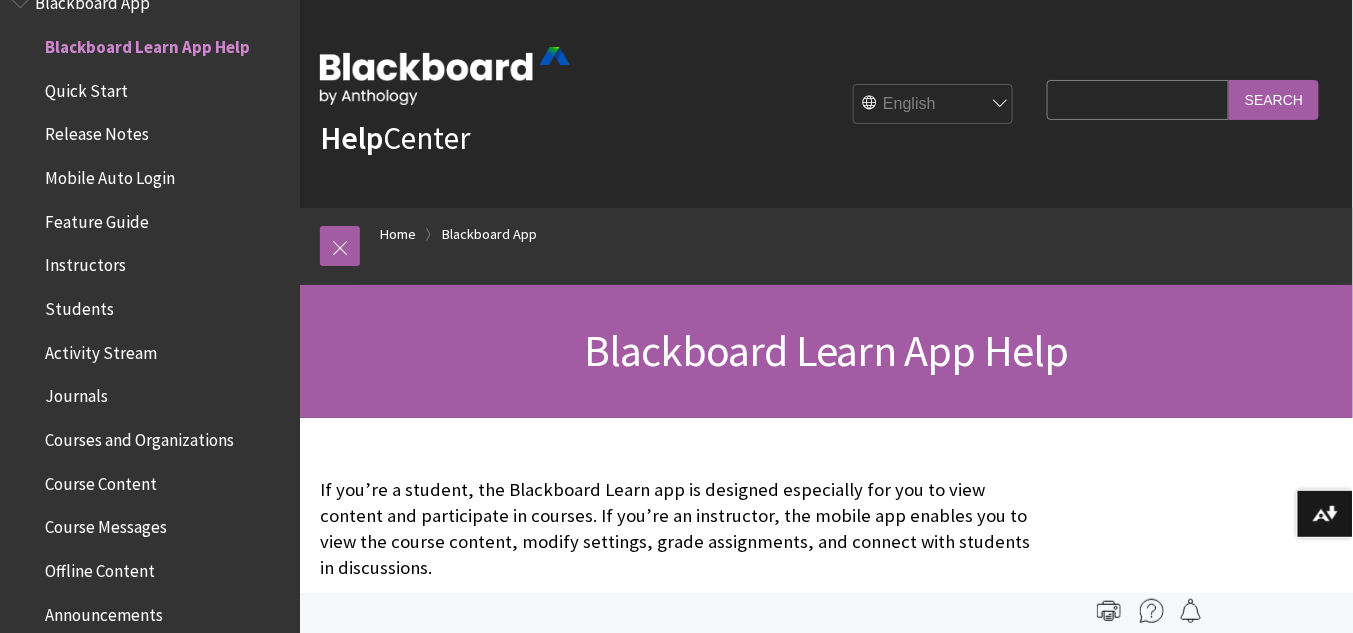click on "Blackboard Learn App Help" at bounding box center [826, 351] 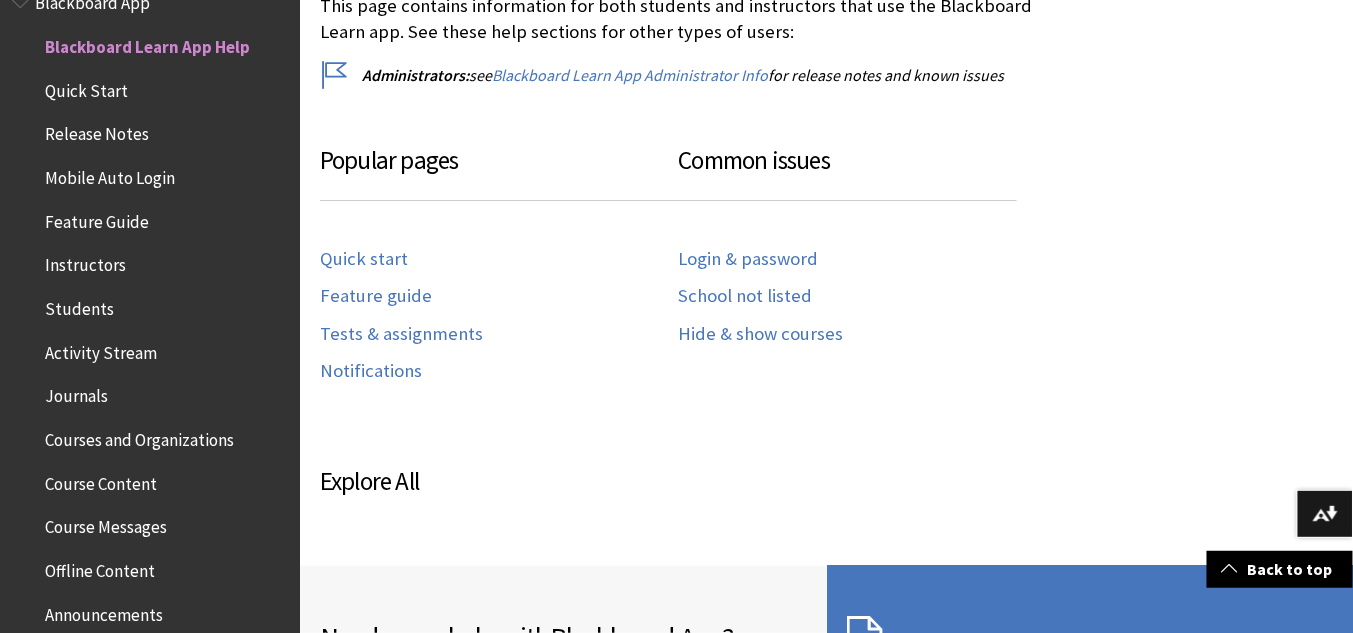 scroll, scrollTop: 1024, scrollLeft: 0, axis: vertical 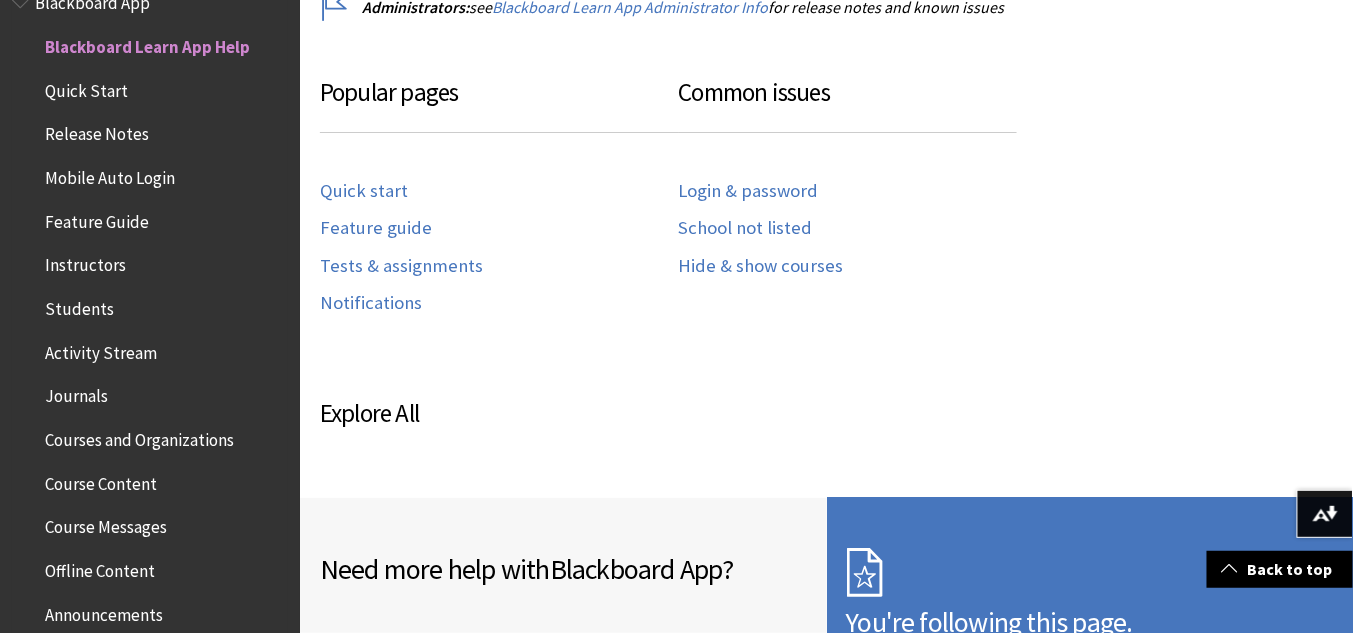 click on "Quick Start" at bounding box center (86, 87) 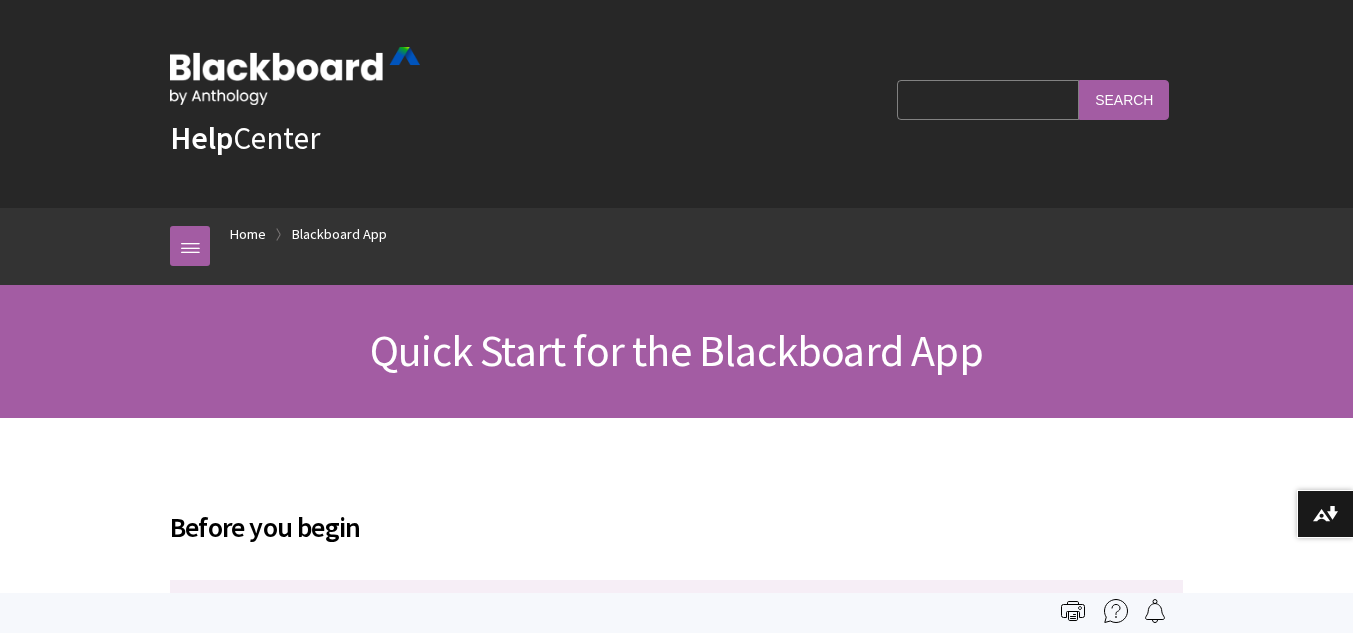 scroll, scrollTop: 0, scrollLeft: 0, axis: both 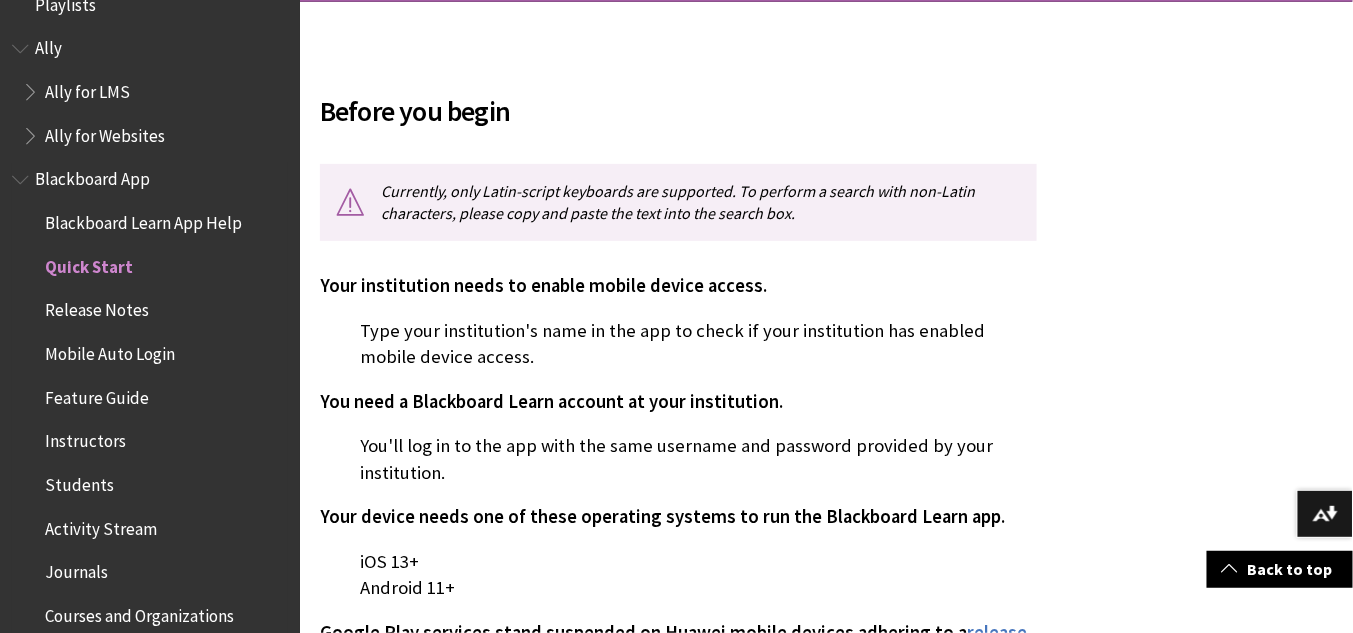 click at bounding box center [22, 175] 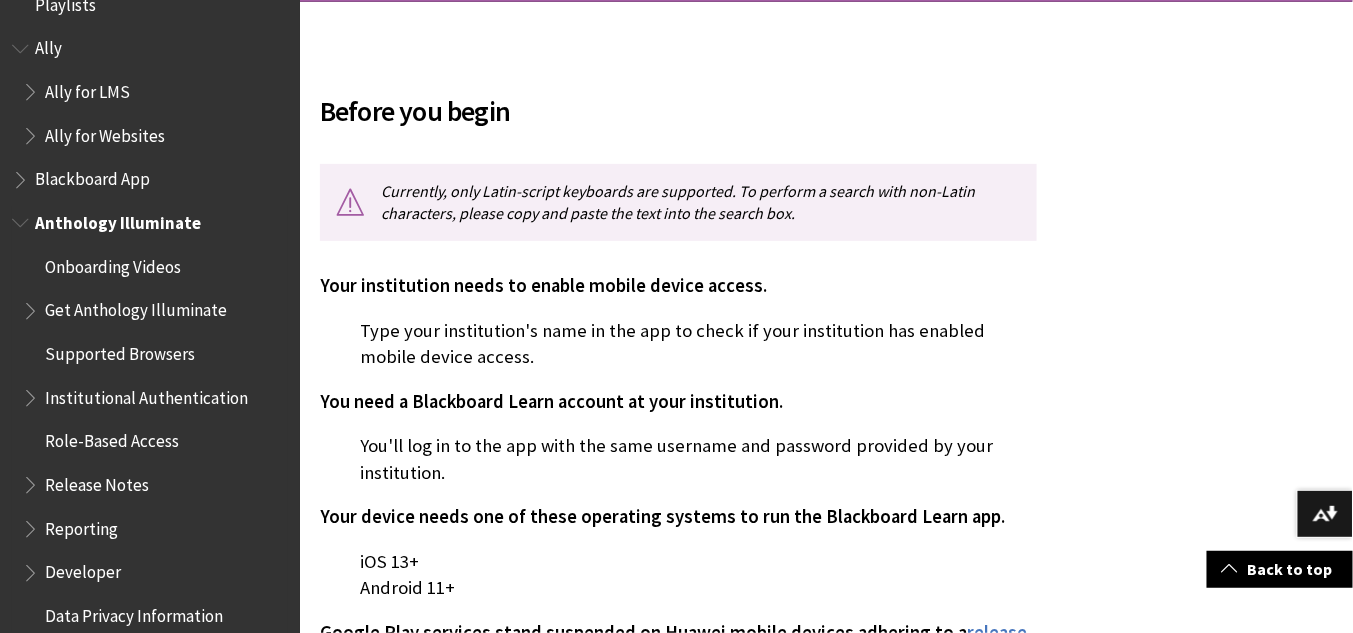 click on "Anthology Illuminate" at bounding box center [150, 223] 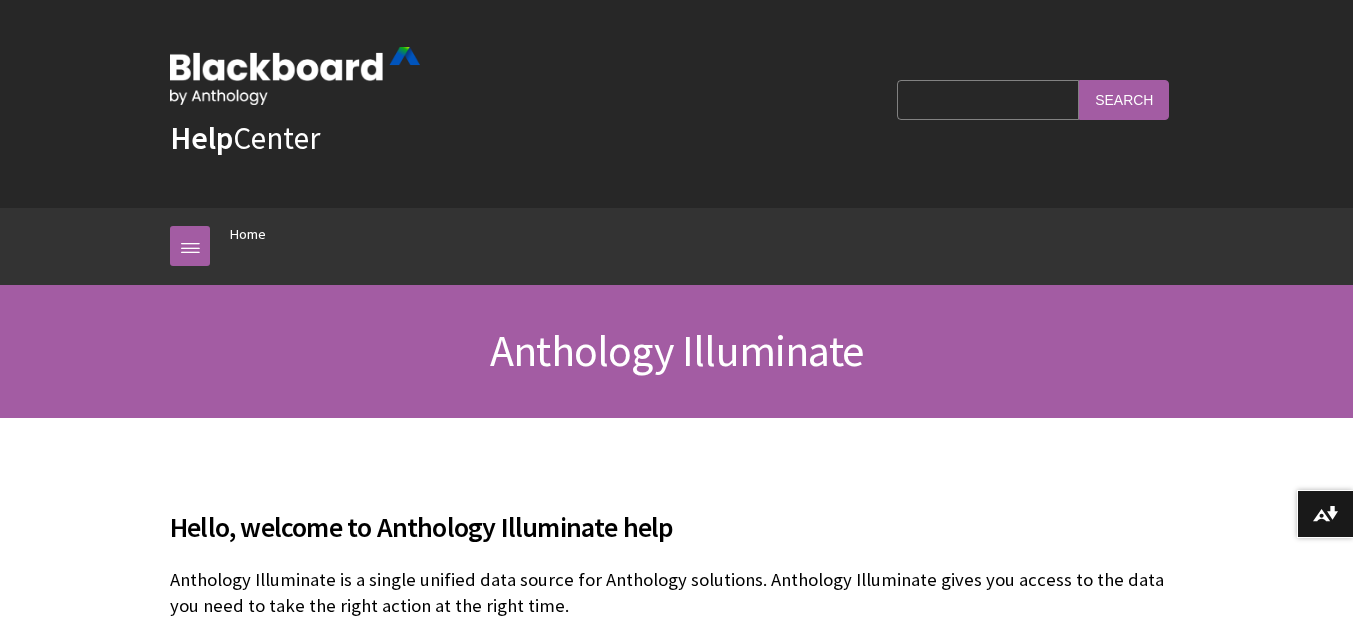 scroll, scrollTop: 0, scrollLeft: 0, axis: both 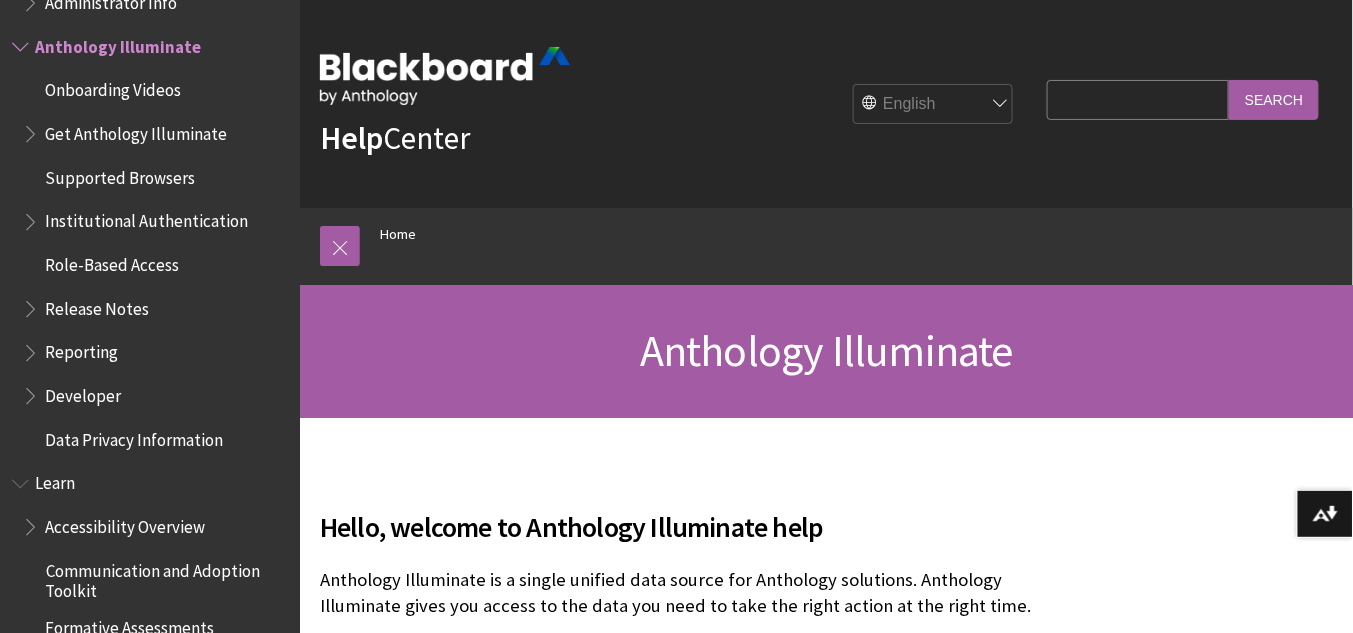 click at bounding box center [22, 42] 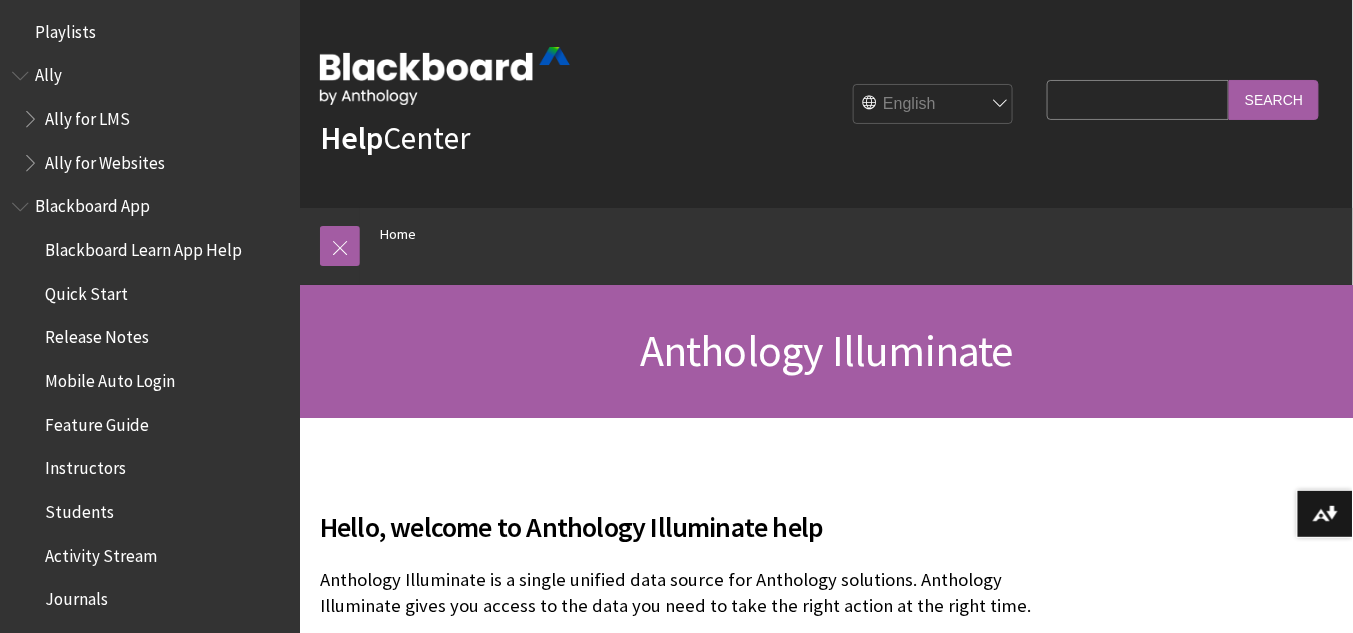 scroll, scrollTop: 0, scrollLeft: 0, axis: both 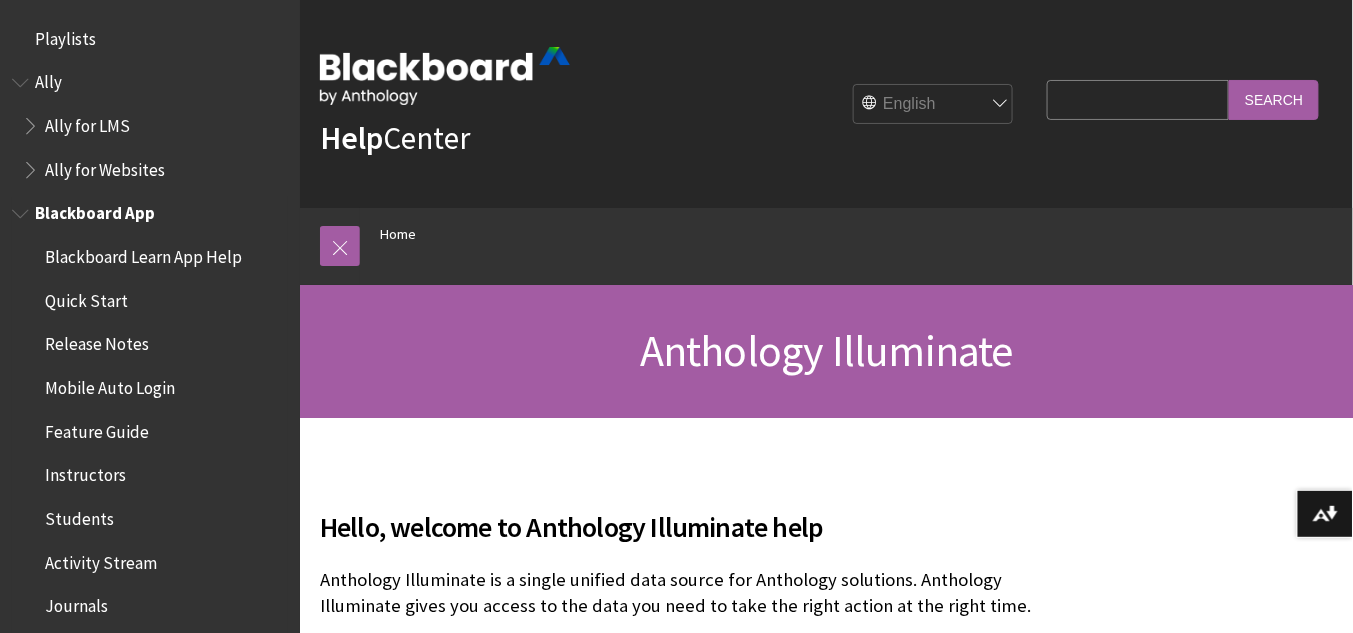 click on "Students" at bounding box center (79, 515) 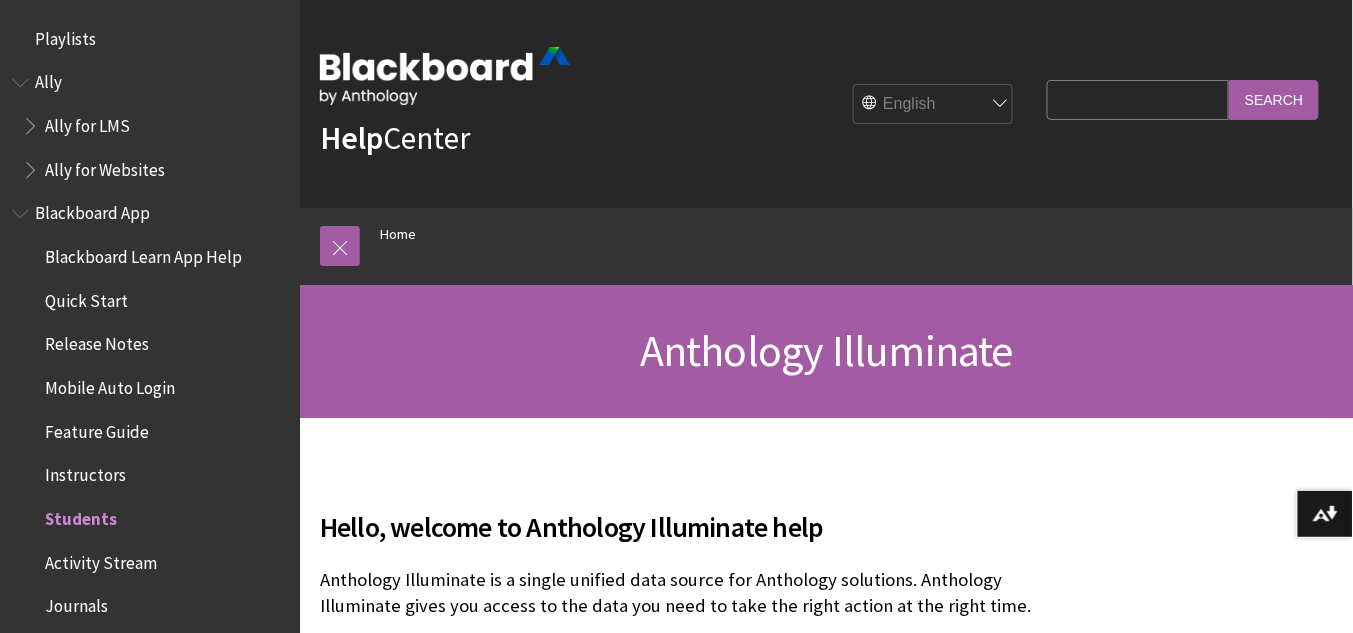 click on "Students" at bounding box center (81, 515) 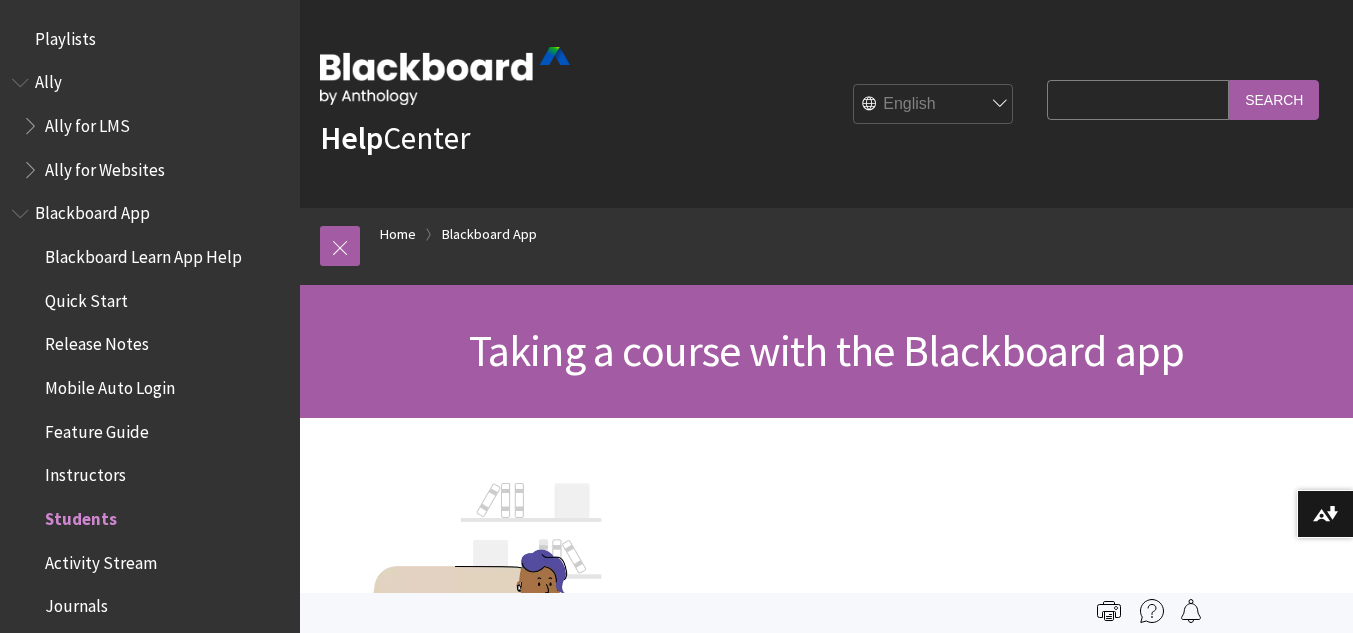 scroll, scrollTop: 0, scrollLeft: 0, axis: both 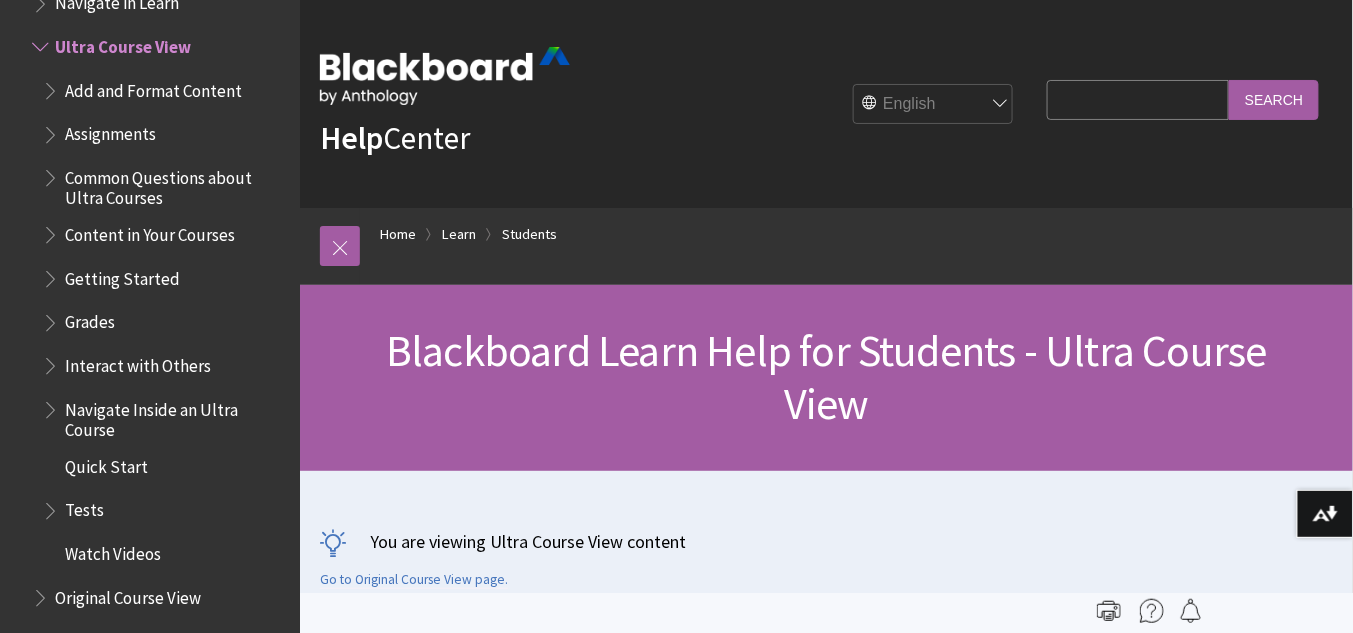 click on "Blackboard Learn Help for Students - Ultra Course View" at bounding box center [826, 378] 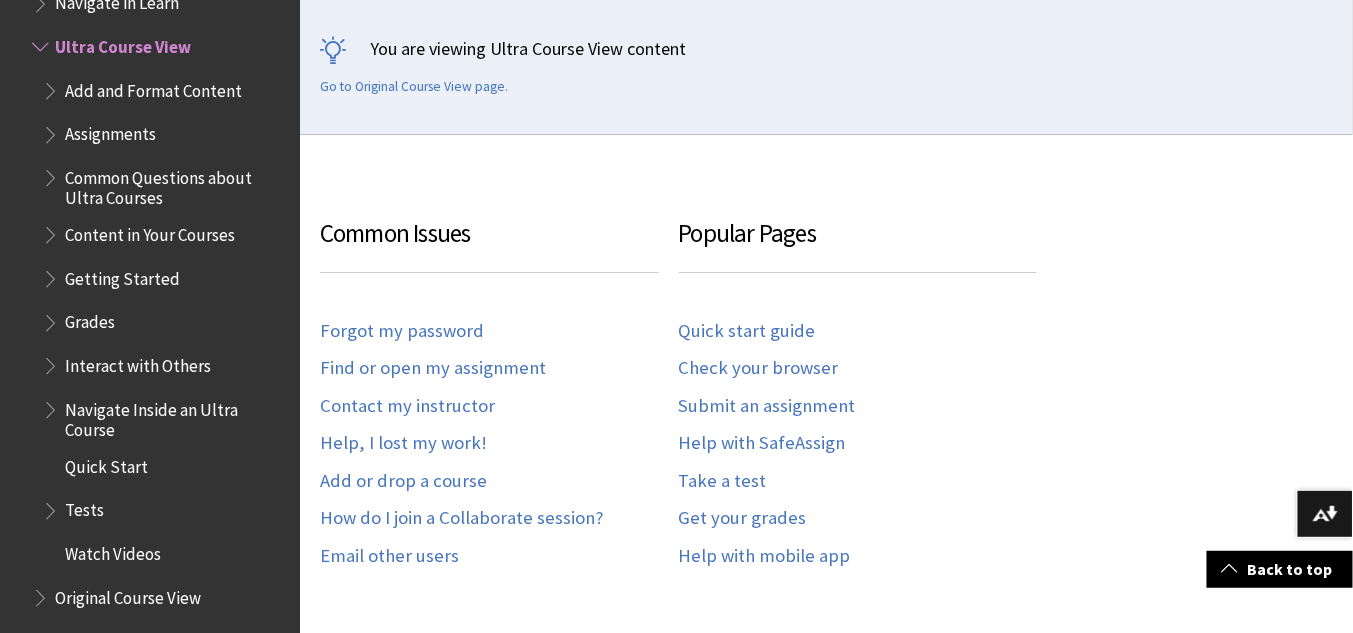 scroll, scrollTop: 576, scrollLeft: 0, axis: vertical 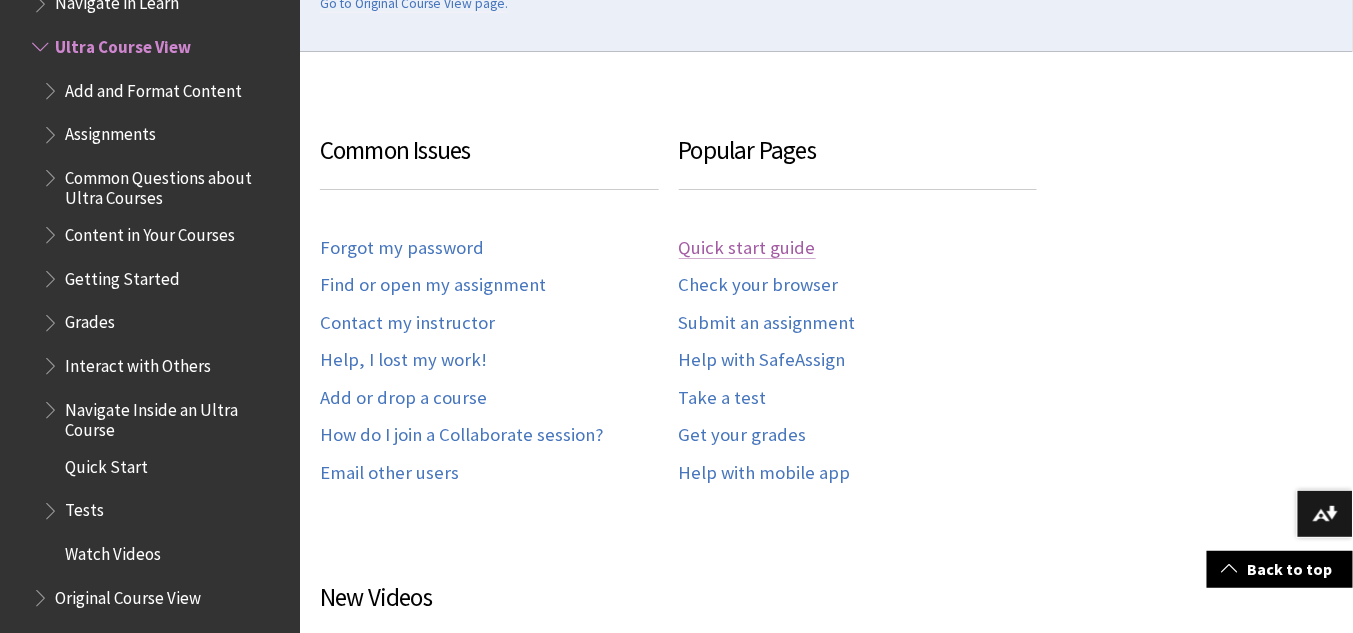 click on "Quick start guide" at bounding box center [747, 248] 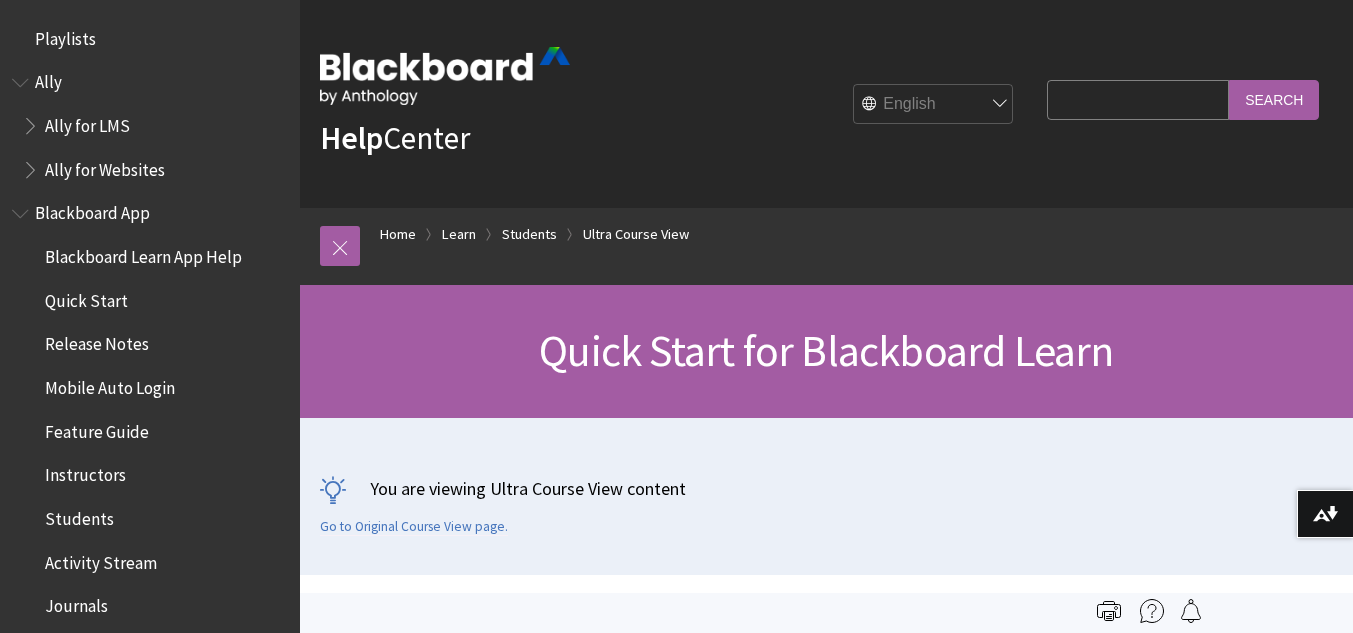 scroll, scrollTop: 0, scrollLeft: 0, axis: both 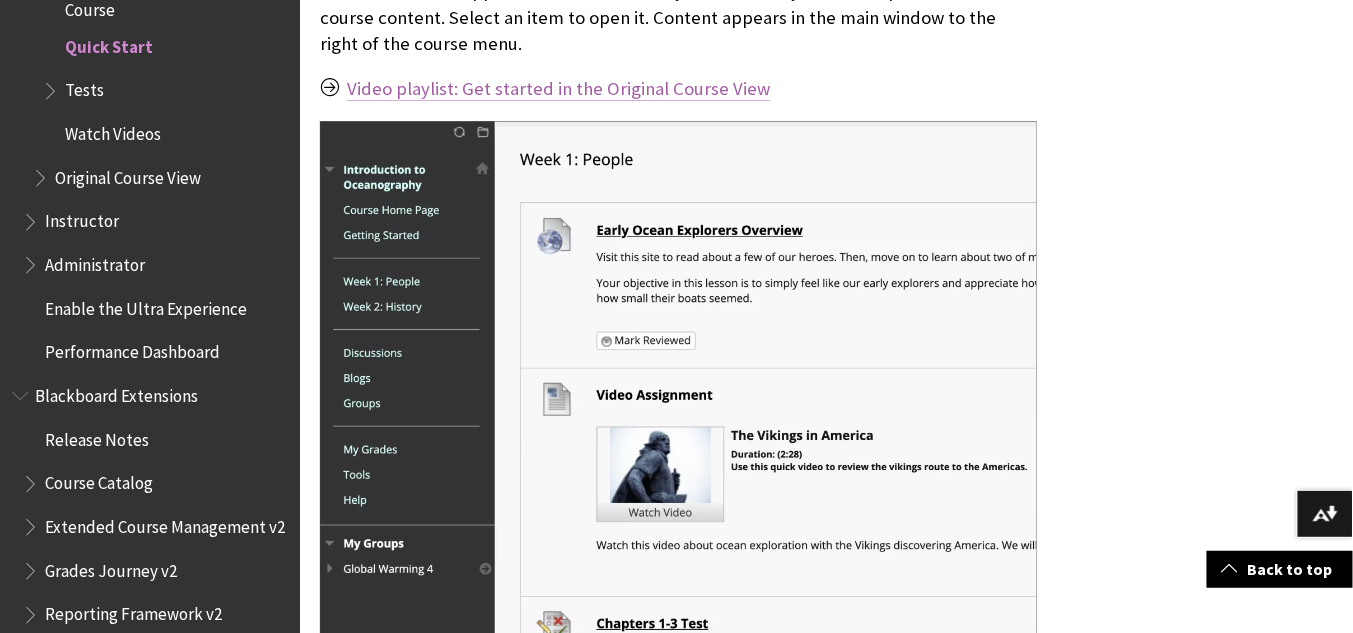 click on "Video playlist: Get started in the Original Course View" at bounding box center [558, 89] 